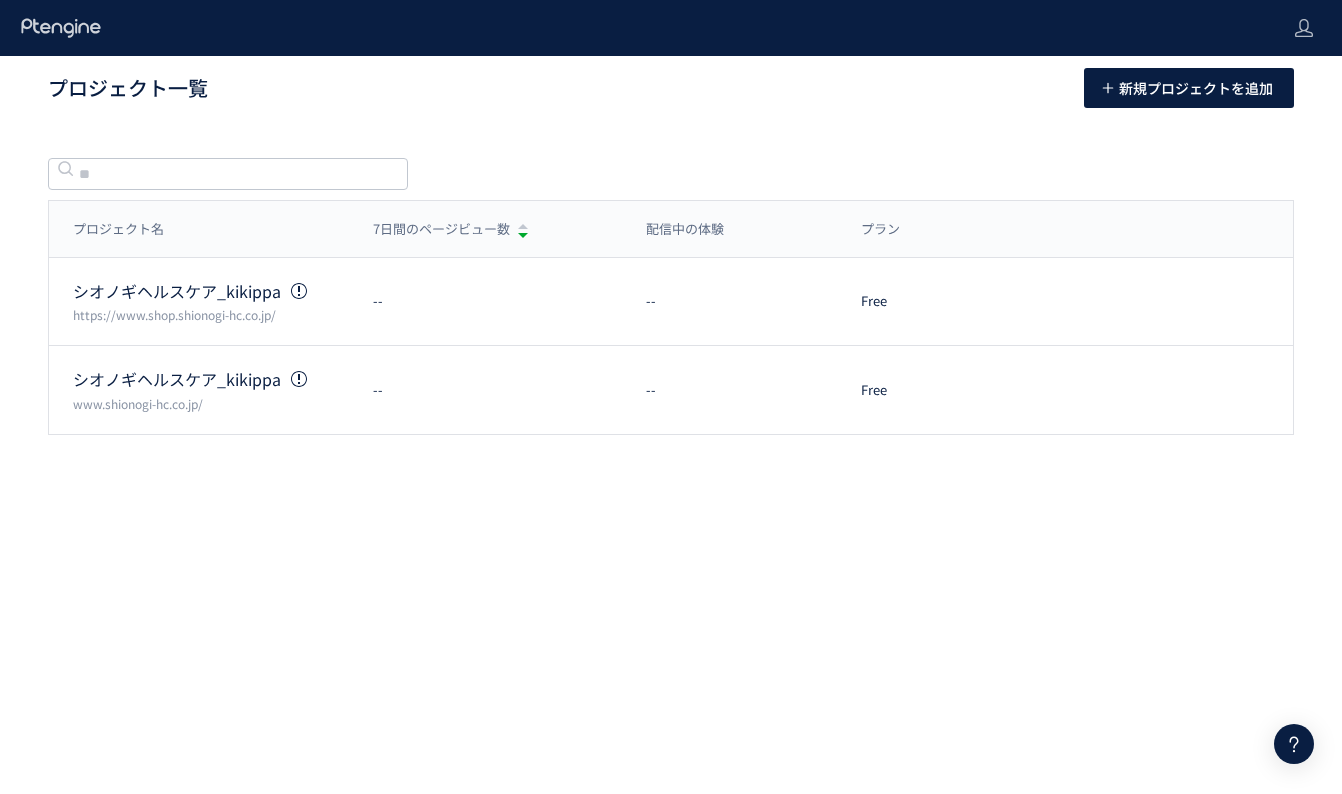scroll, scrollTop: 0, scrollLeft: 0, axis: both 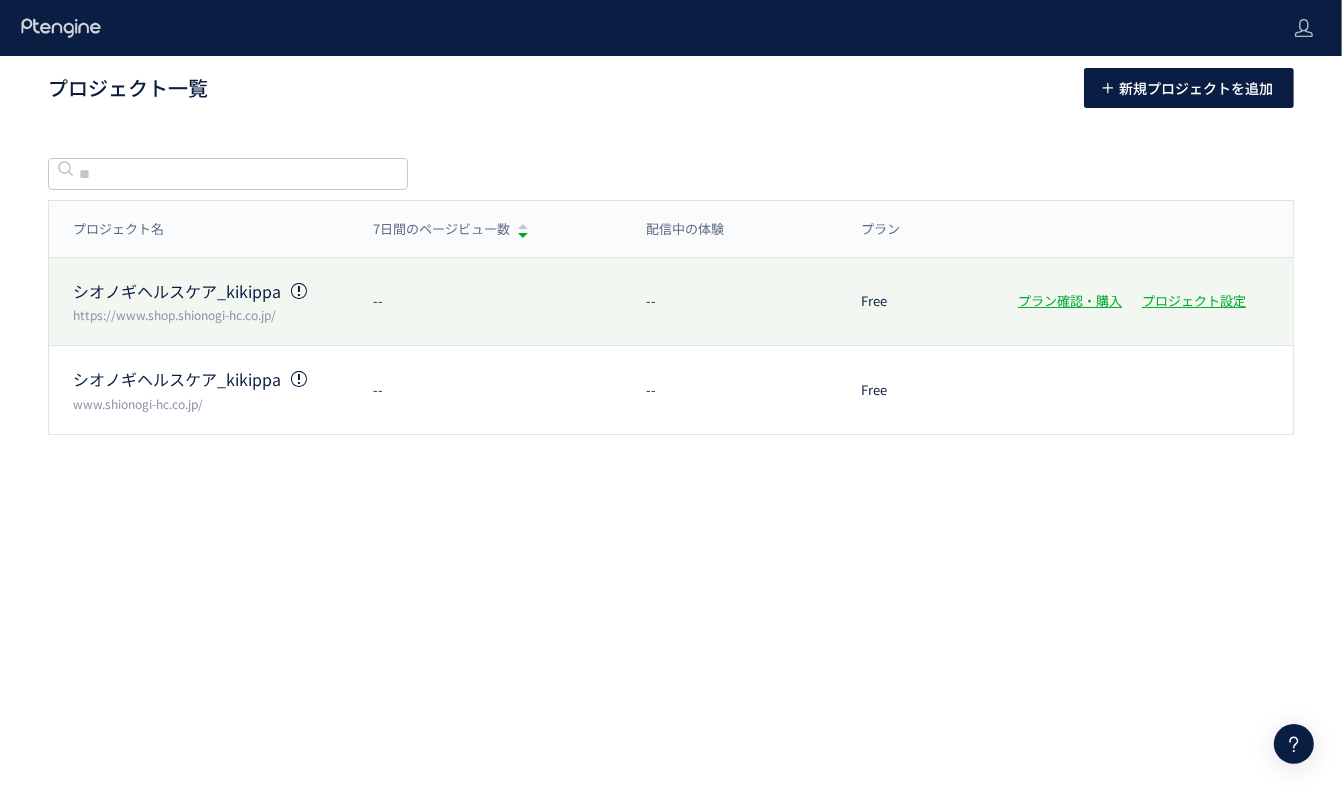 click on "--" 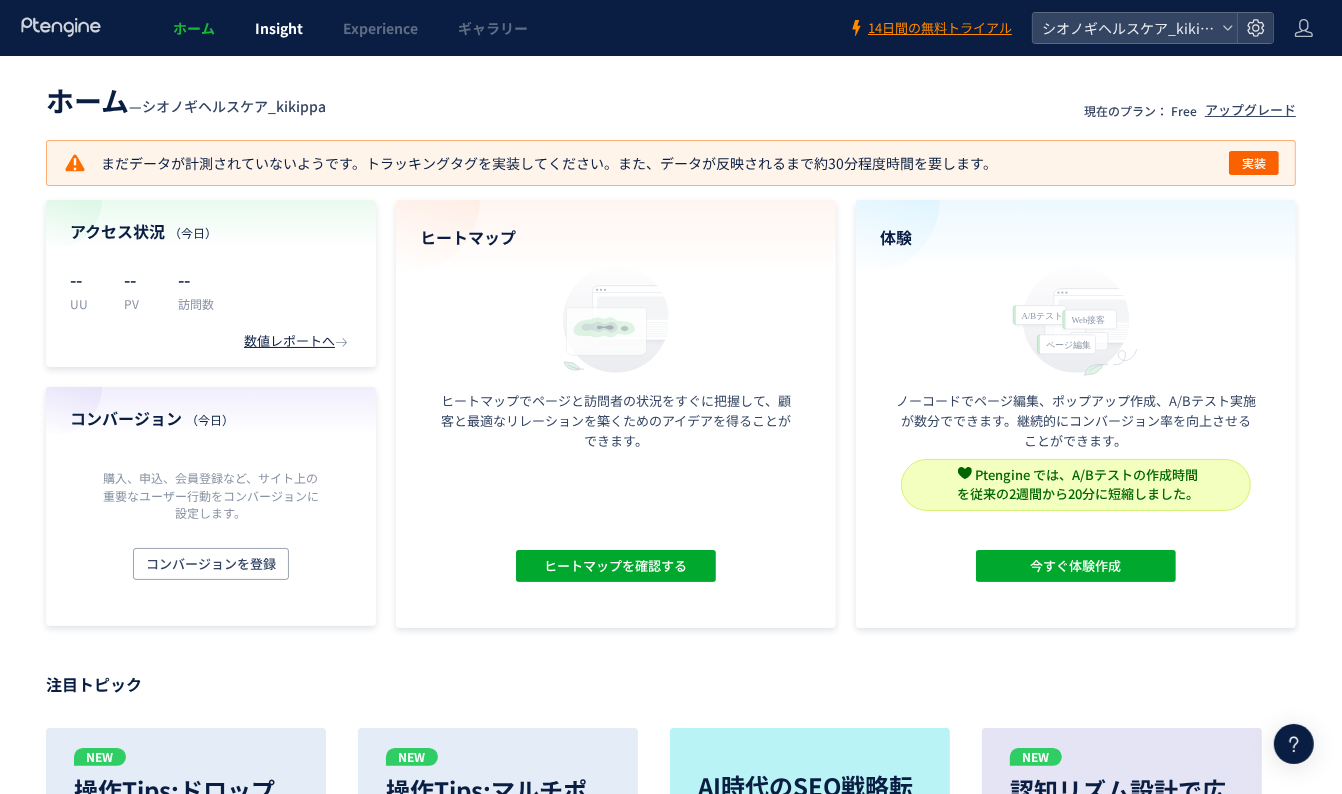 click on "Insight" 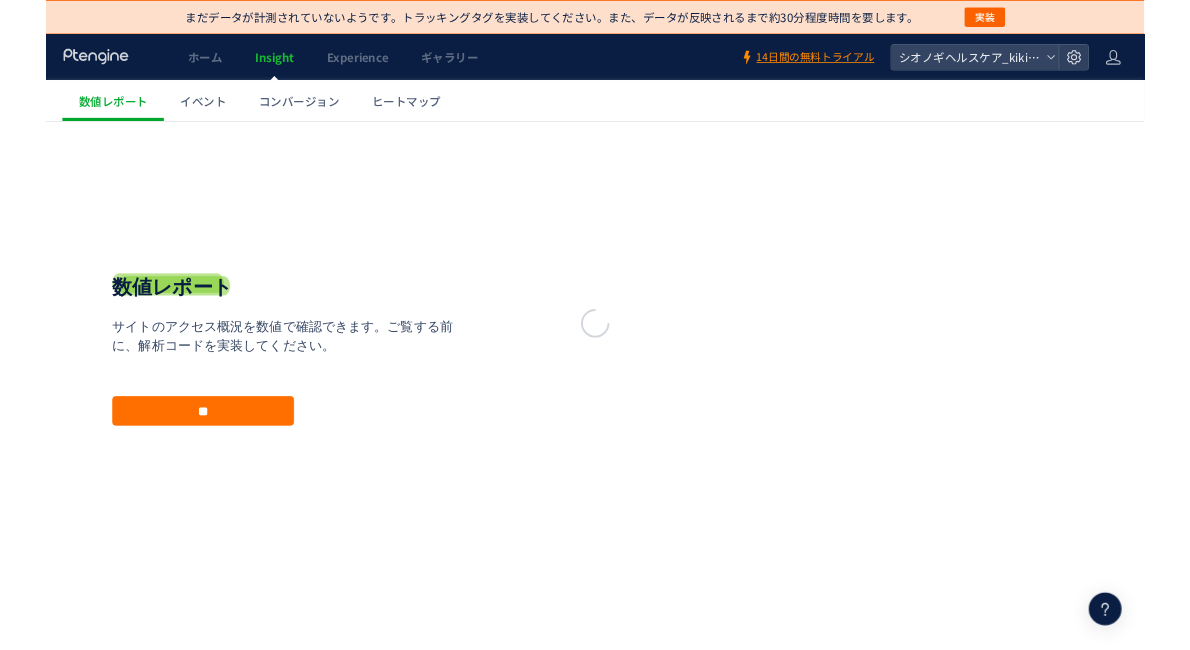 scroll, scrollTop: 0, scrollLeft: 0, axis: both 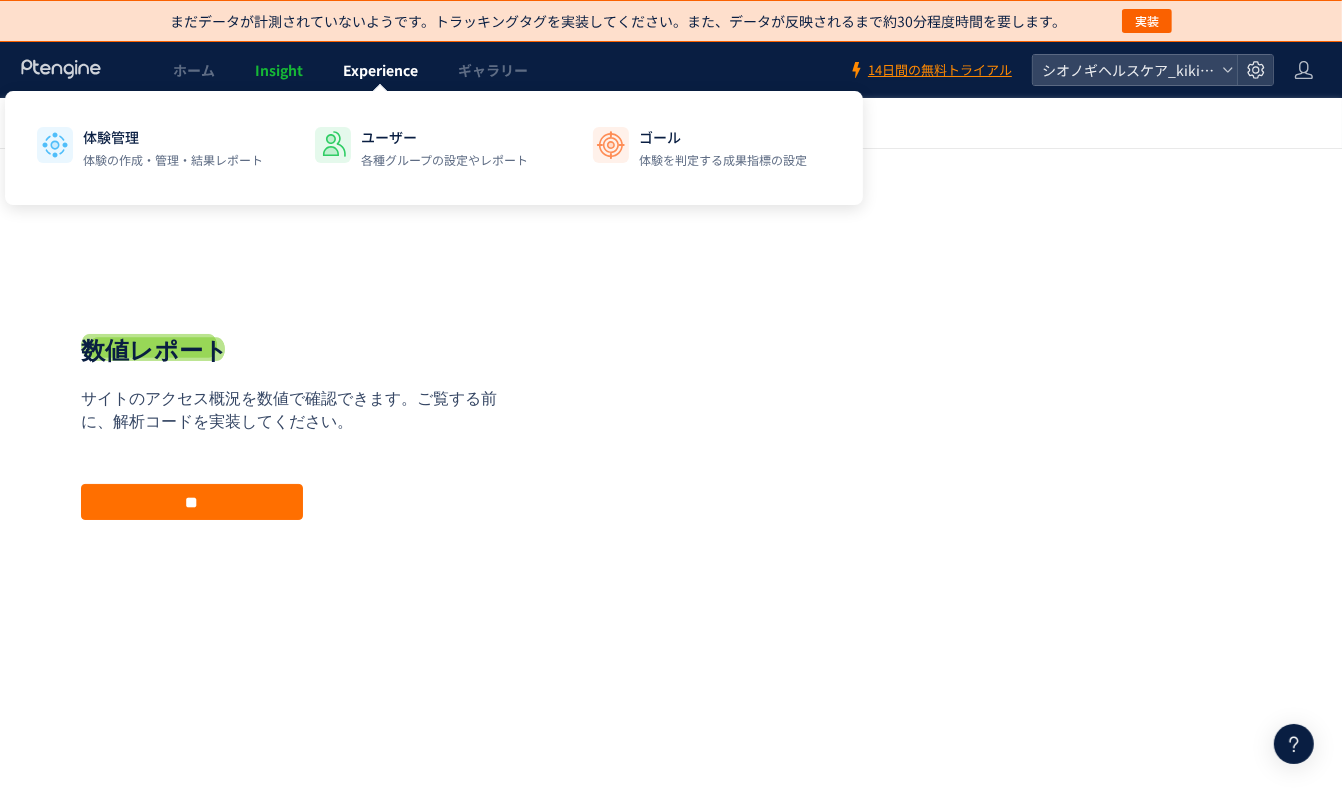 click on "Experience" at bounding box center (380, 70) 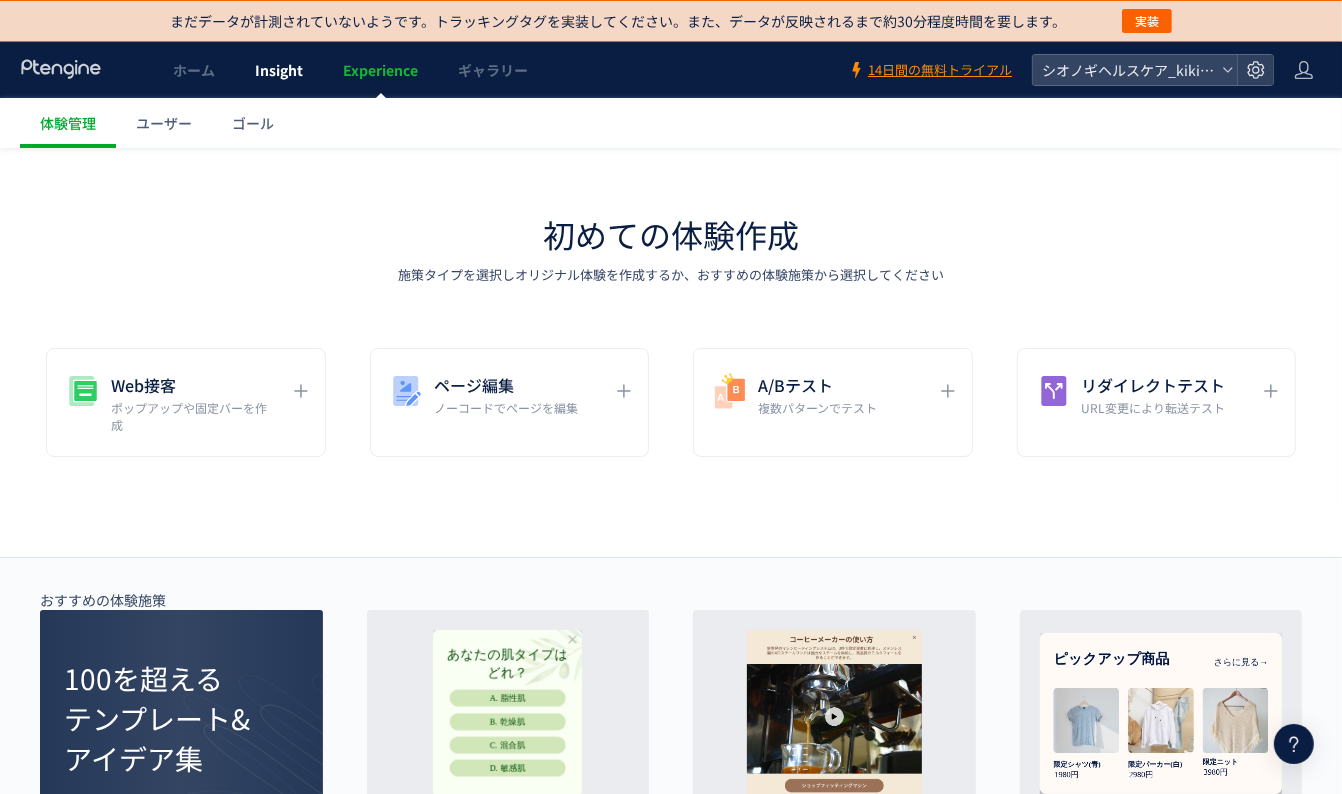 click on "Insight" at bounding box center (279, 70) 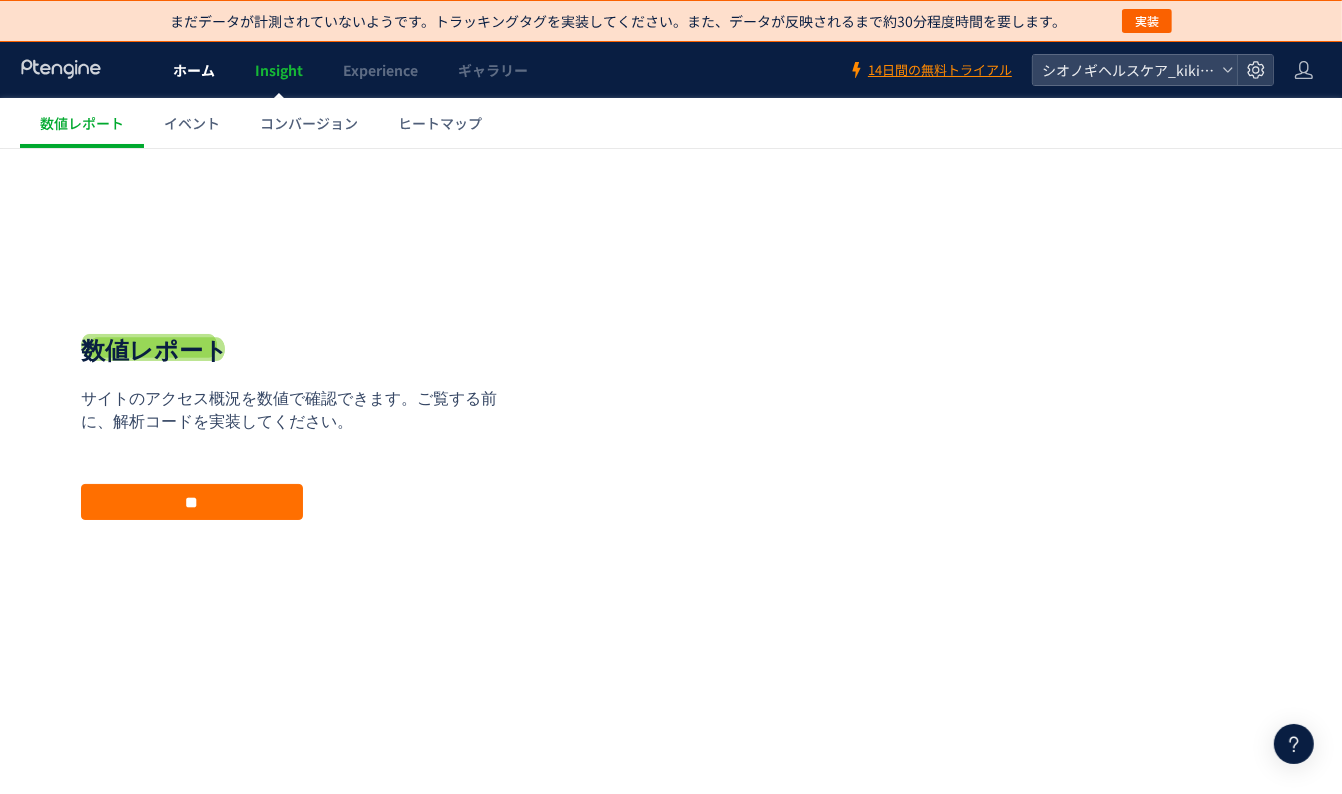 click on "ホーム" at bounding box center [194, 70] 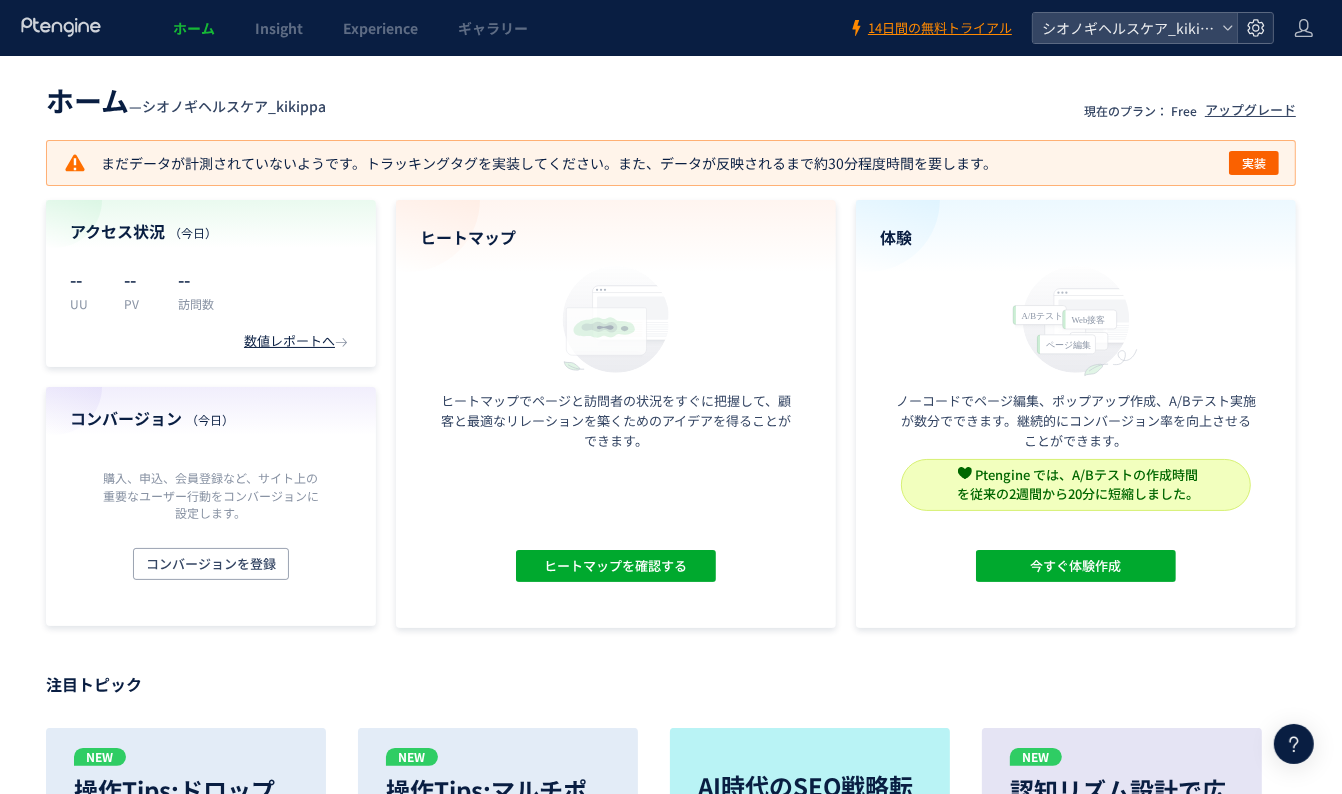 click 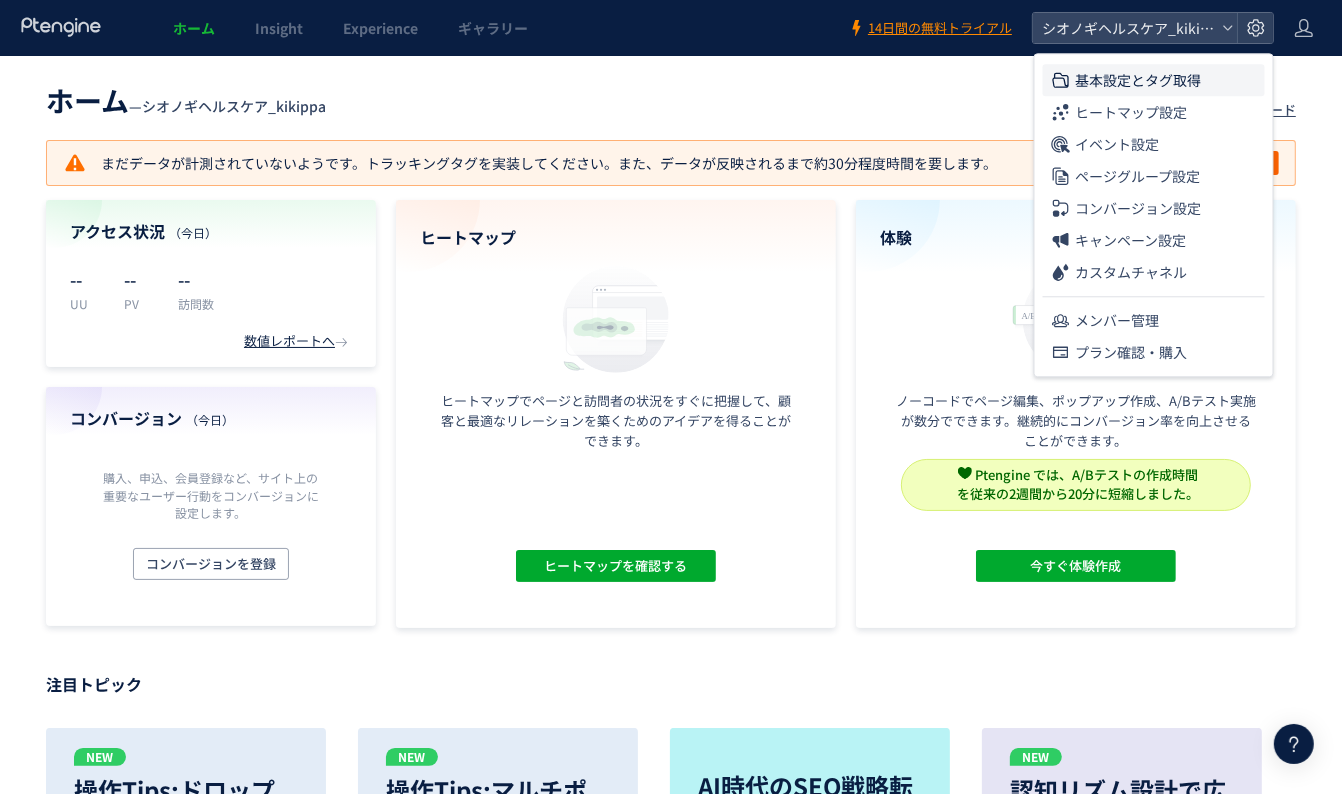 click on "基本設定とタグ取得" 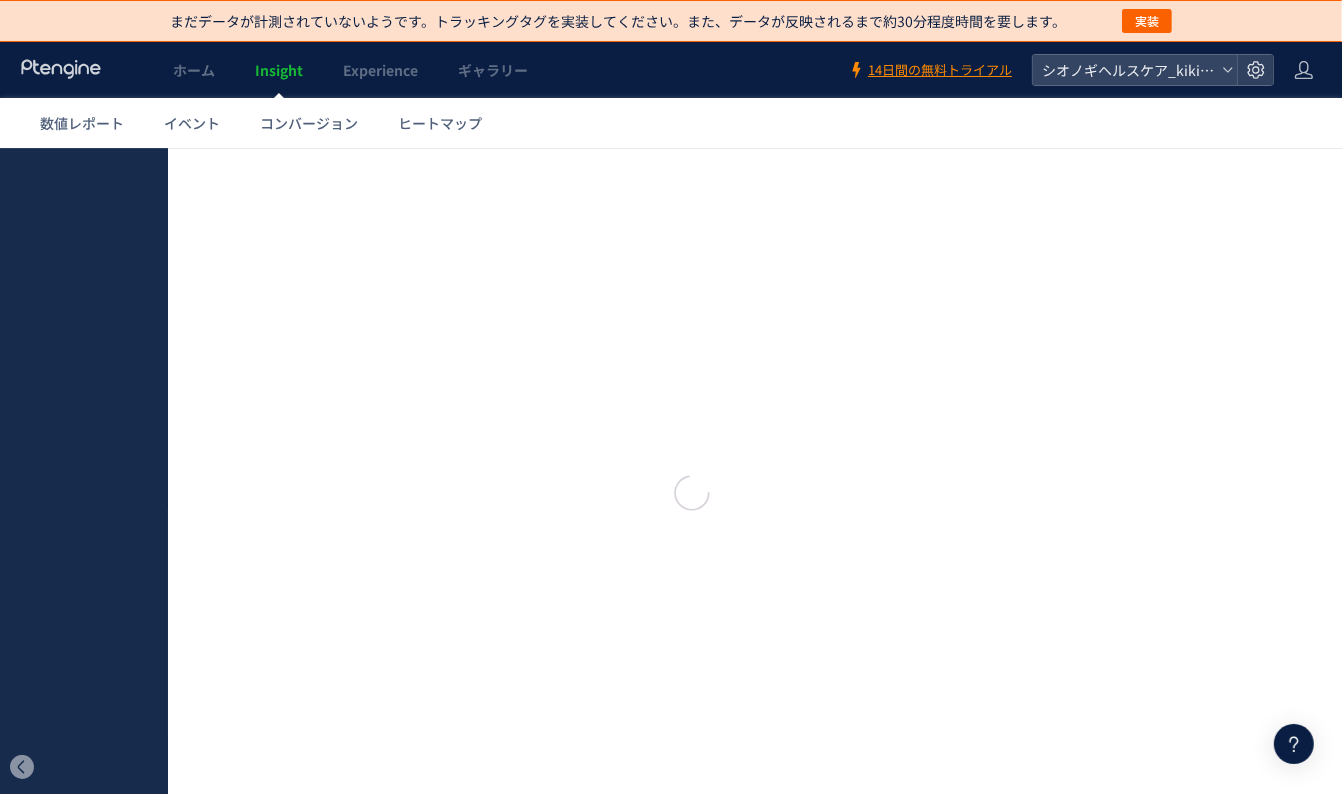 type on "**********" 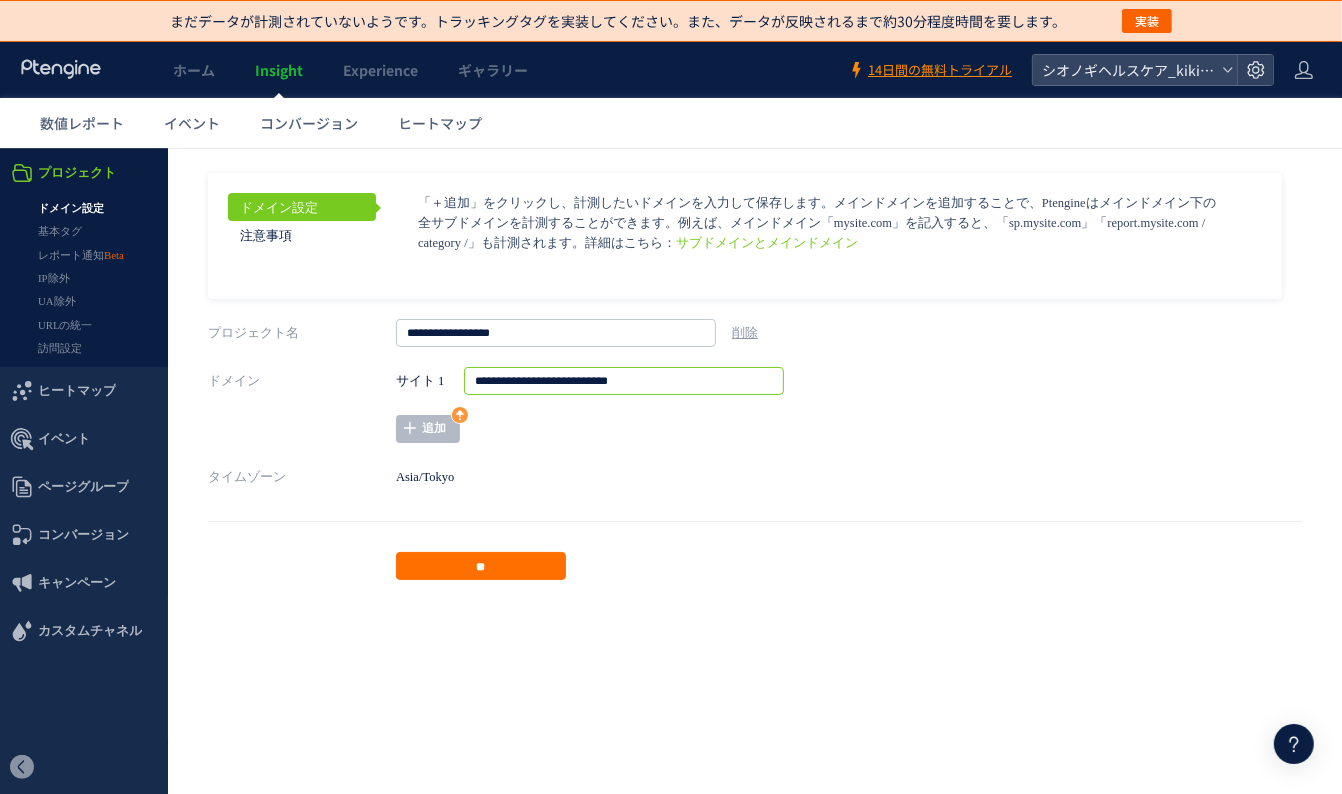 click on "**********" at bounding box center (624, 380) 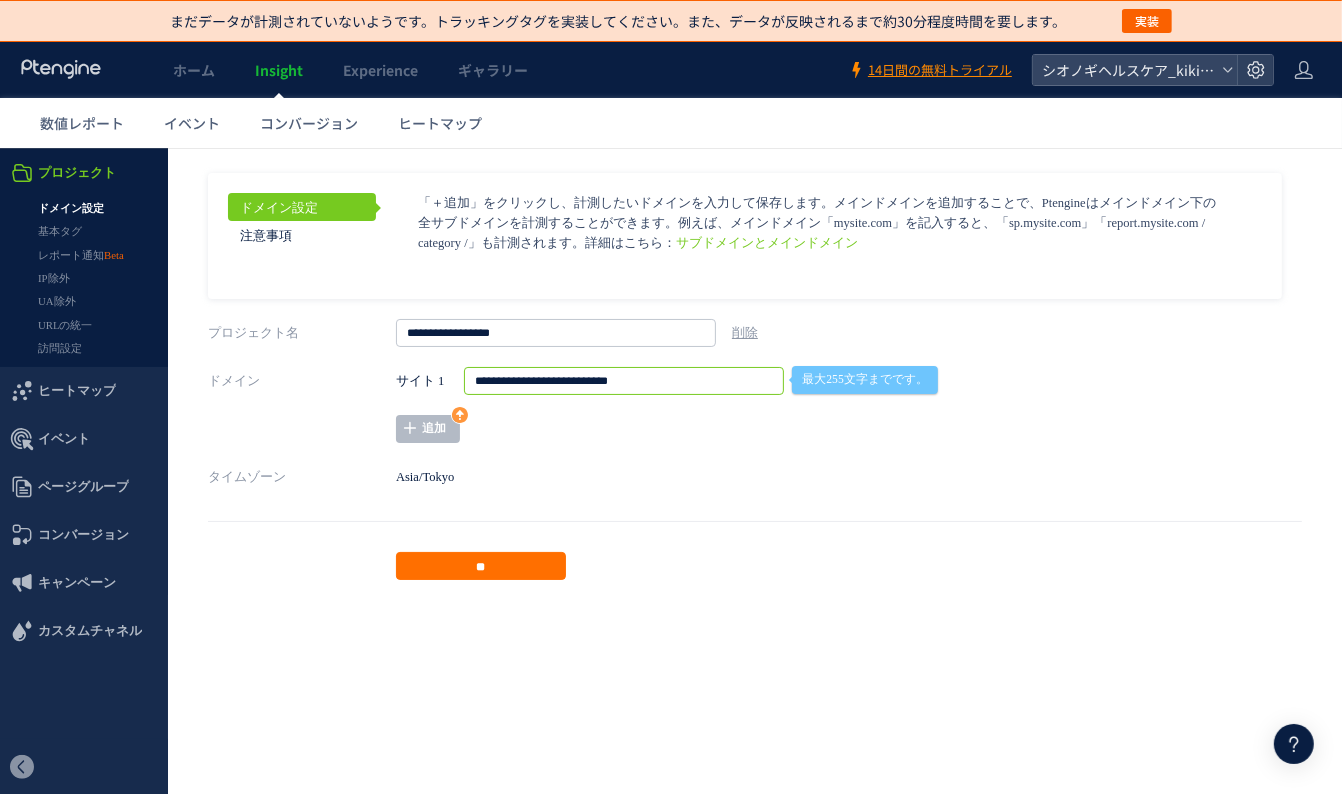 click on "**********" at bounding box center (624, 380) 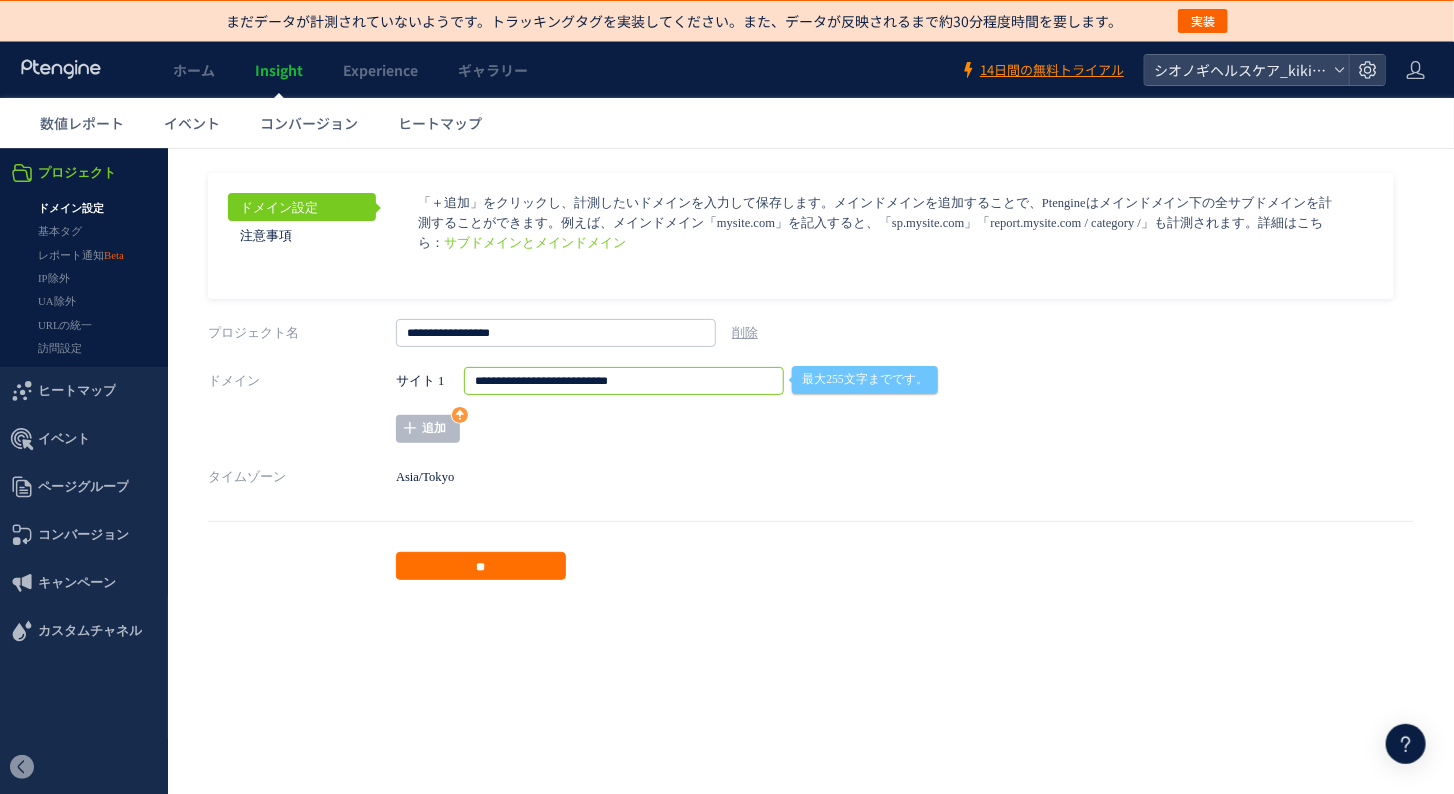 click on "ドメイン設定
注意事項
サブドメインとメインドメイン
ページグループを
http://" at bounding box center (811, 375) 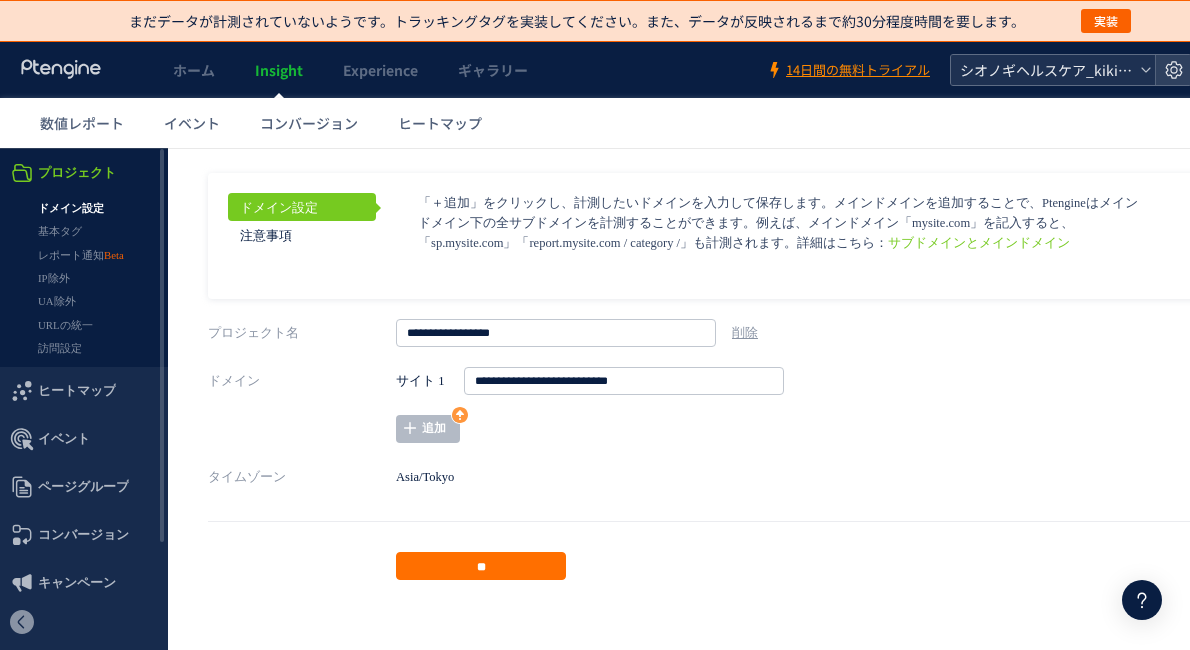 click on "シオノギヘルスケア_kikippa" at bounding box center (1043, 70) 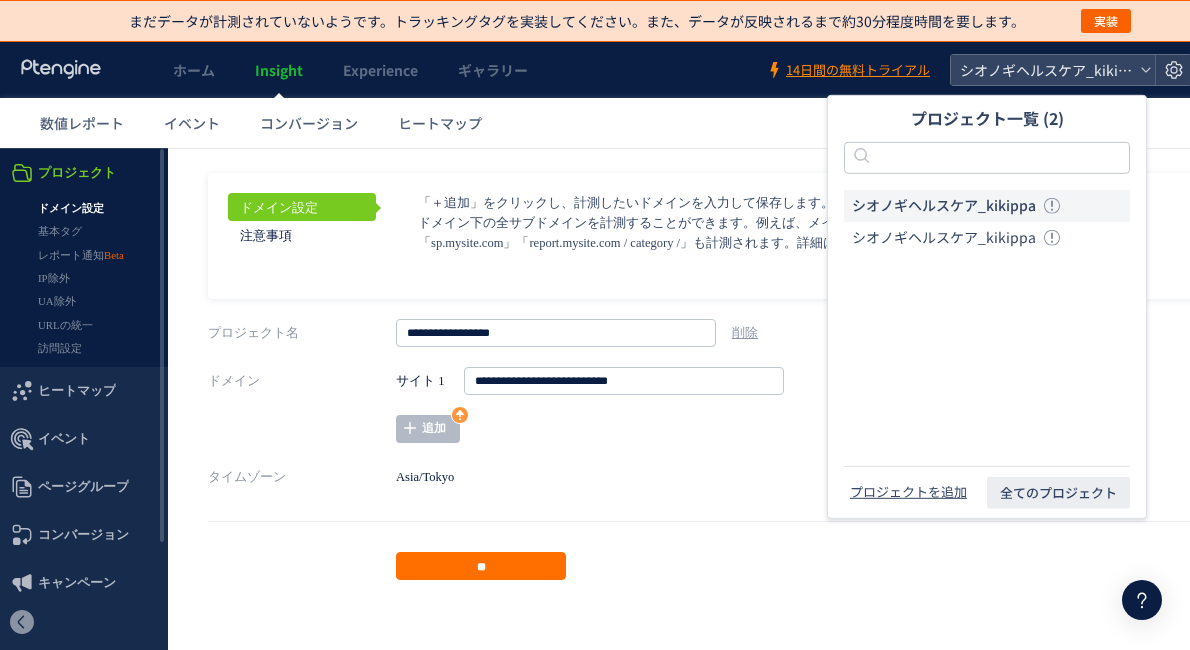 click on "ドメイン設定
注意事項
サブドメインとメインドメイン
ページグループを" at bounding box center (704, 236) 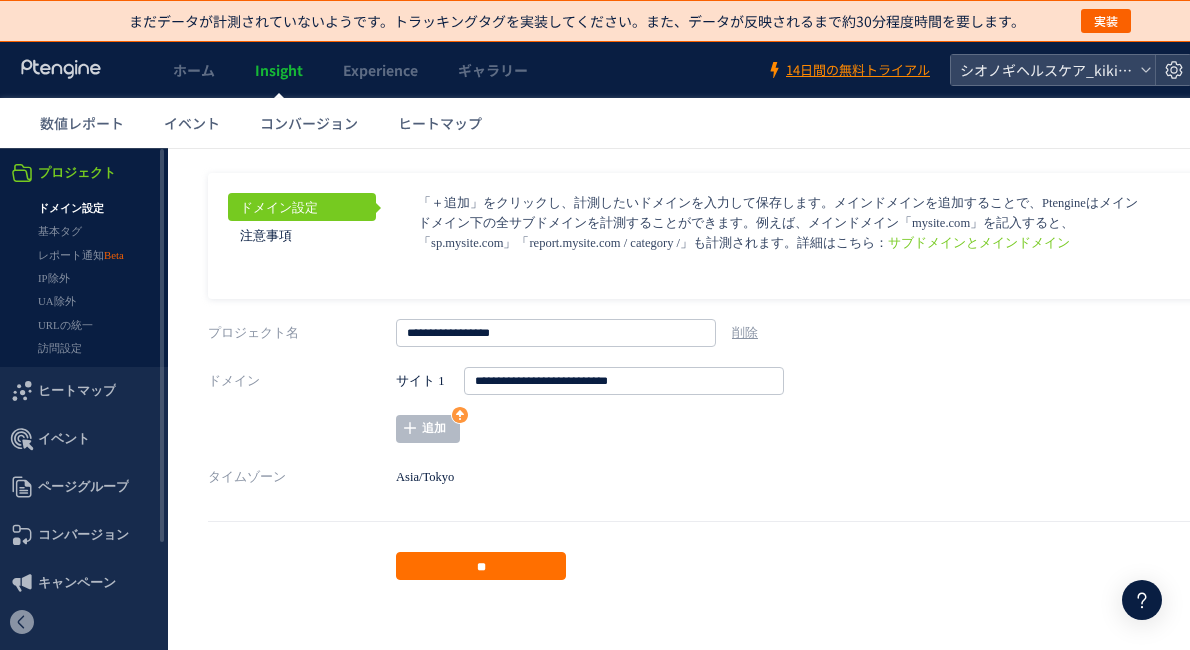 click on "ホーム Insight Experience ギャラリー 14日間の無料トライアル シオノギヘルスケア_kikippa" 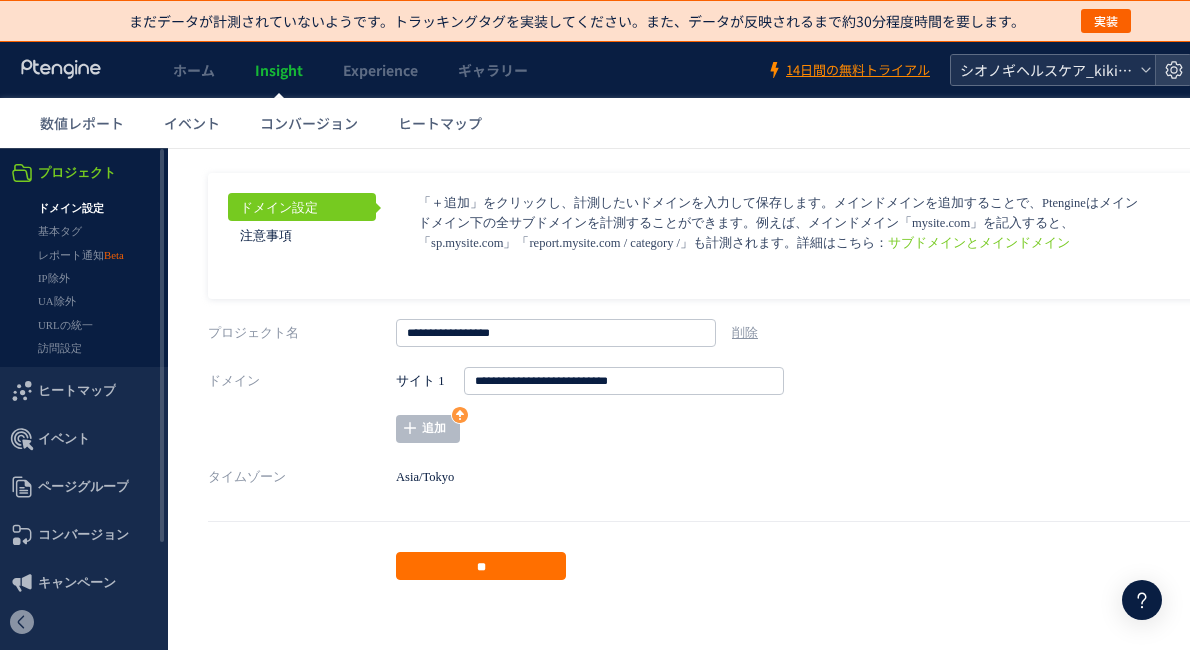 click on "シオノギヘルスケア_kikippa" at bounding box center (1043, 70) 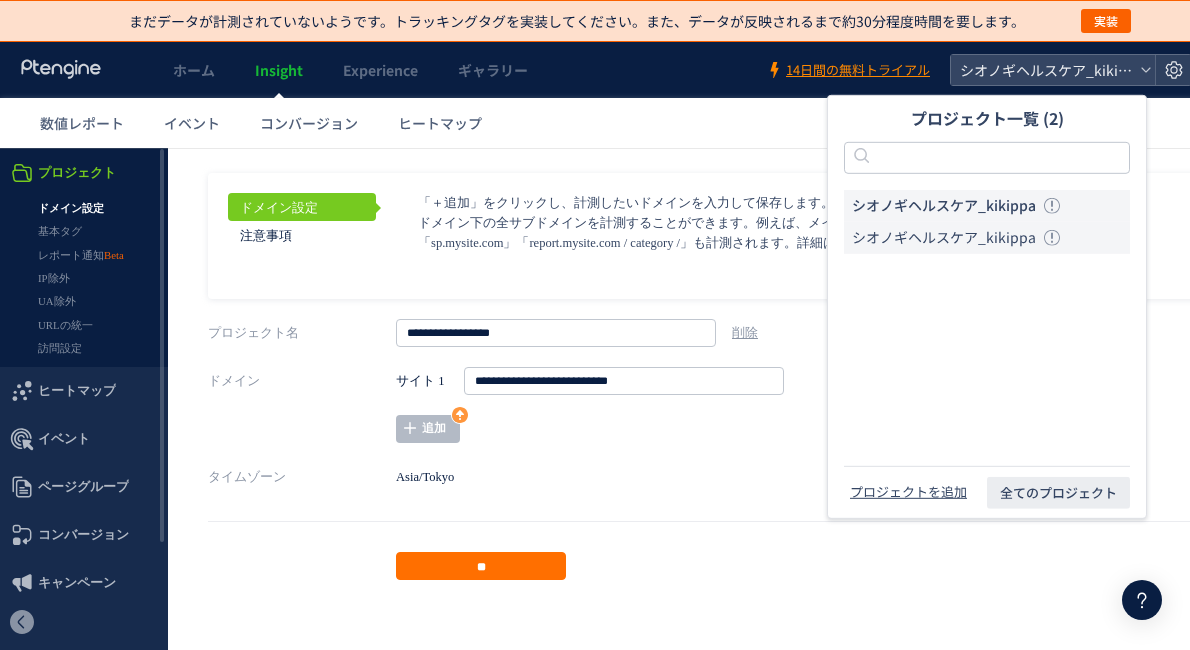 click on "シオノギヘルスケア_kikippa" at bounding box center (944, 238) 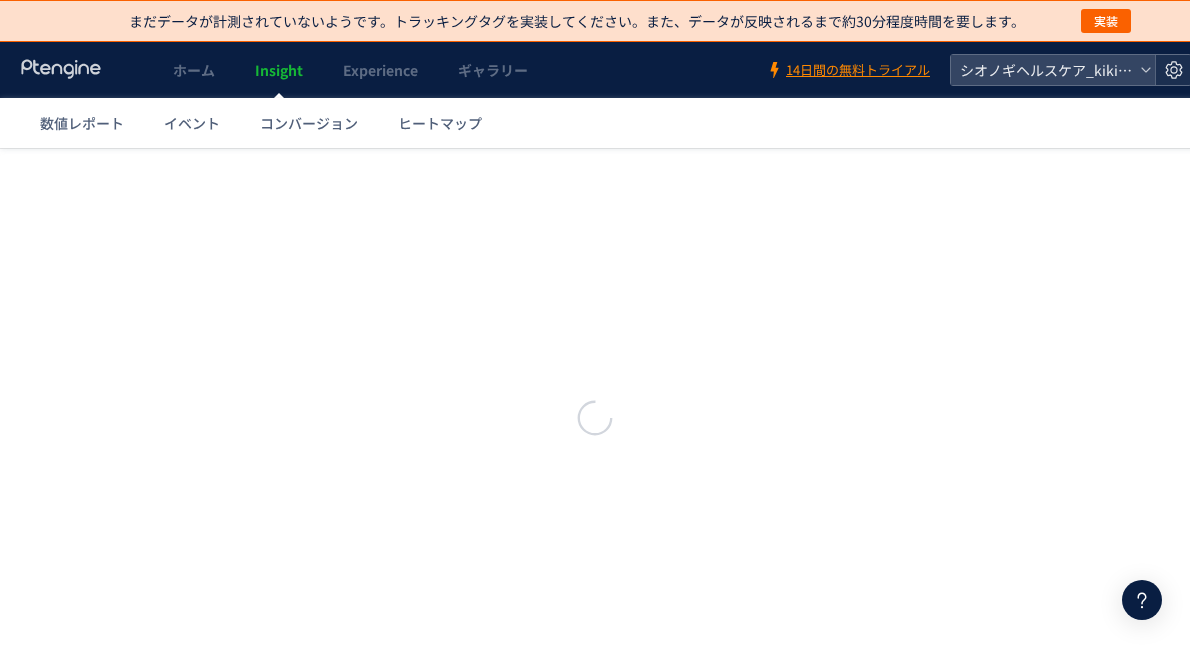 click 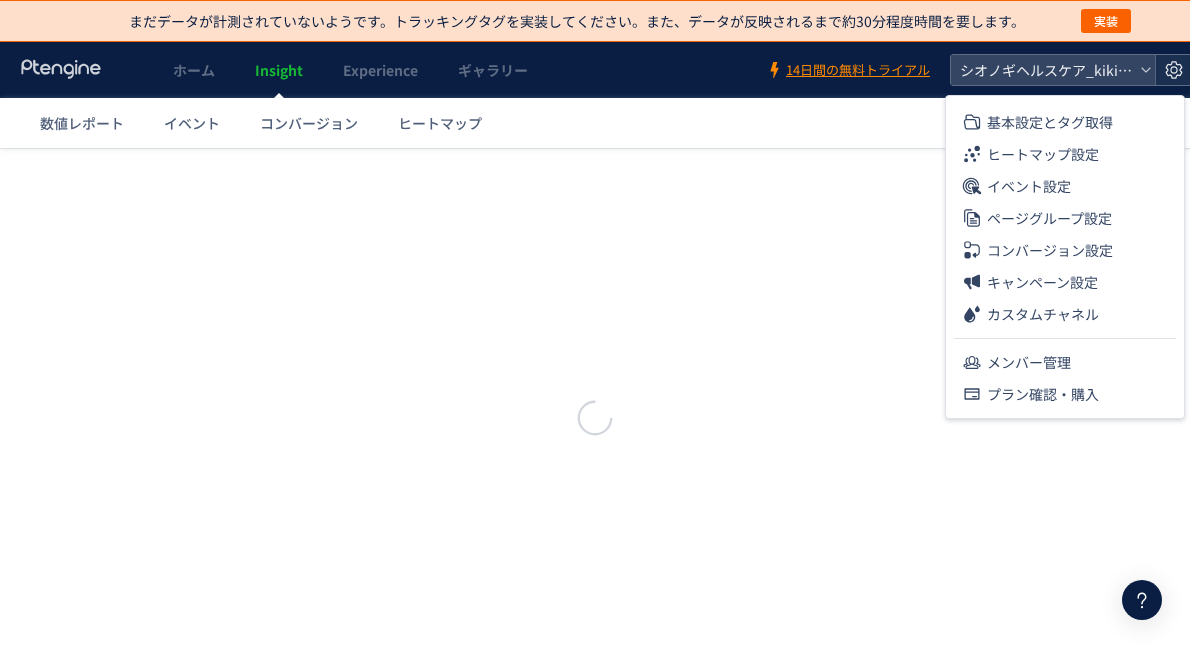 scroll, scrollTop: 0, scrollLeft: 0, axis: both 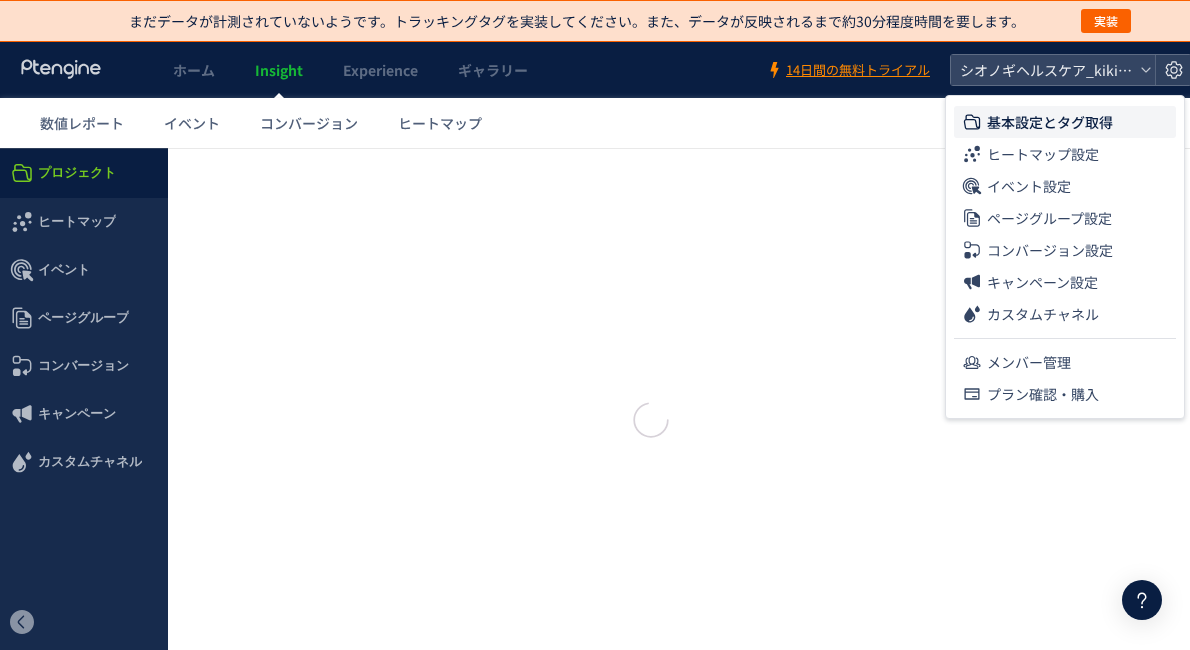 type on "**********" 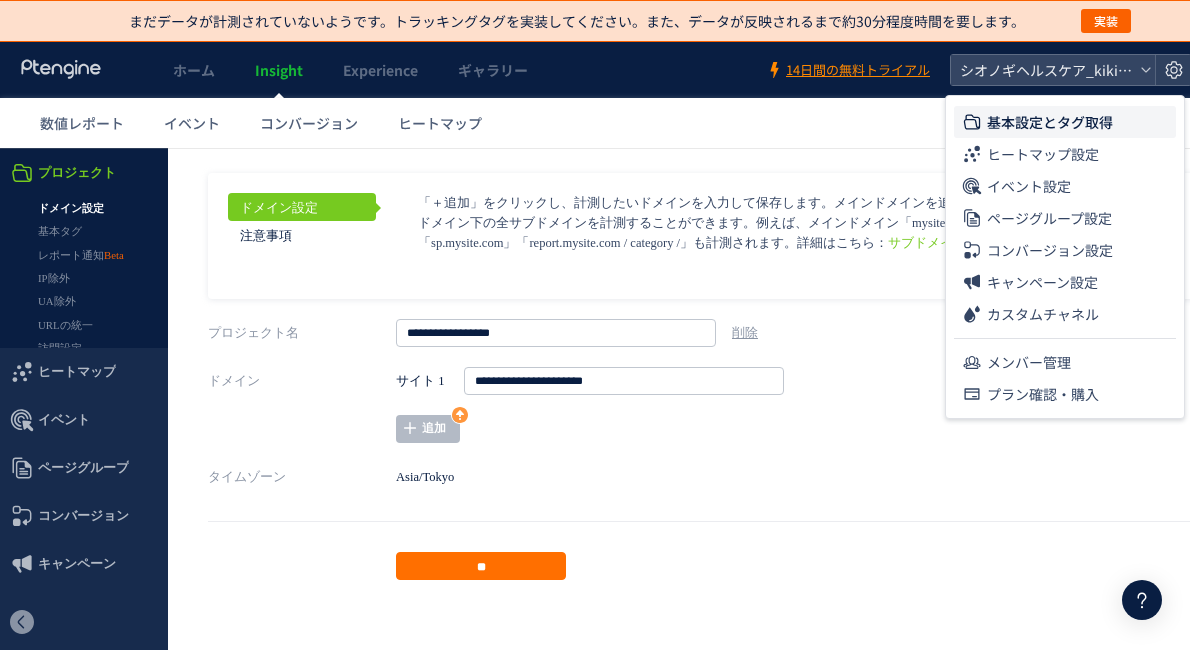 click 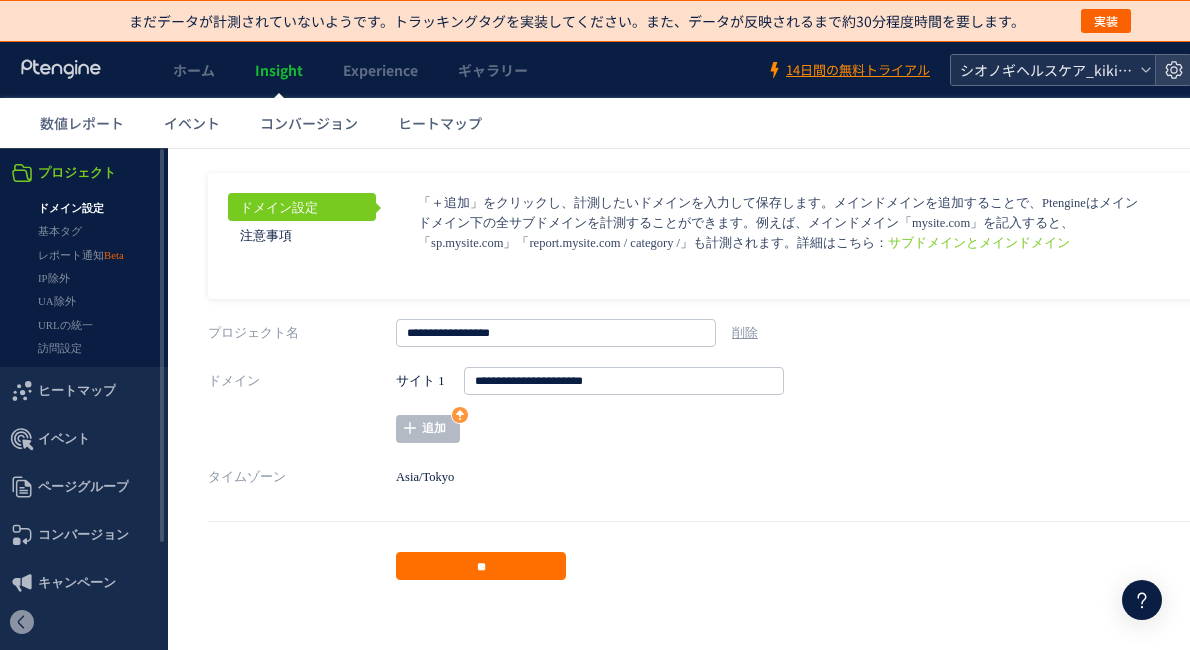 click on "シオノギヘルスケア_kikippa" at bounding box center [1043, 70] 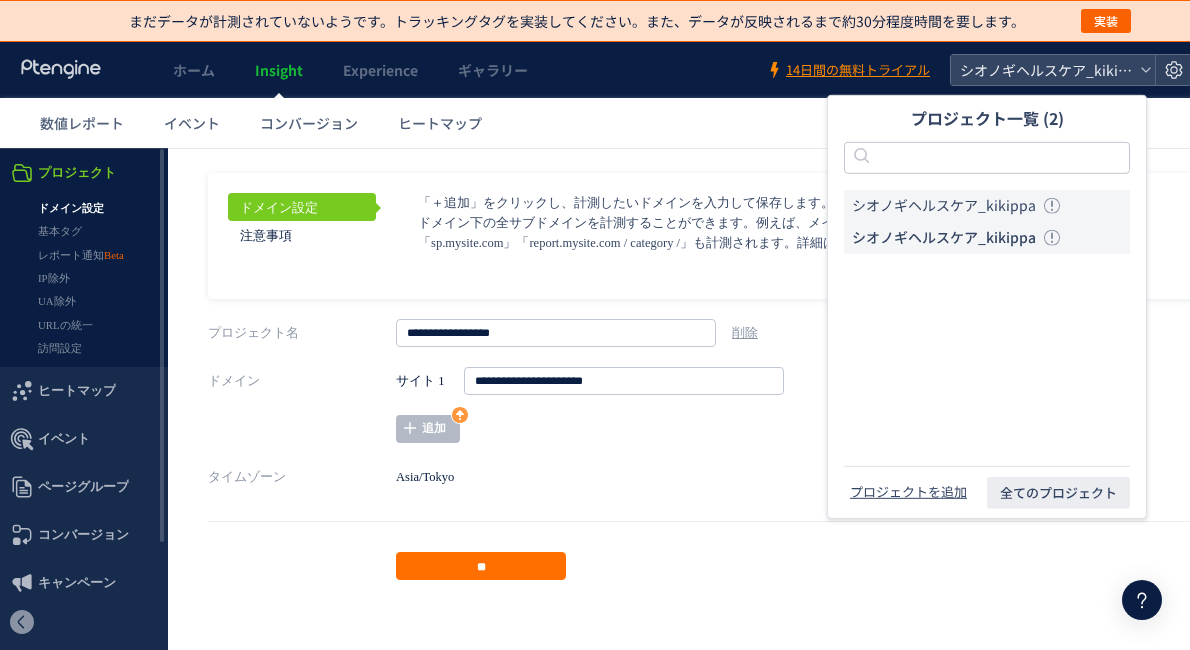 click on "シオノギヘルスケア_kikippa" at bounding box center [944, 206] 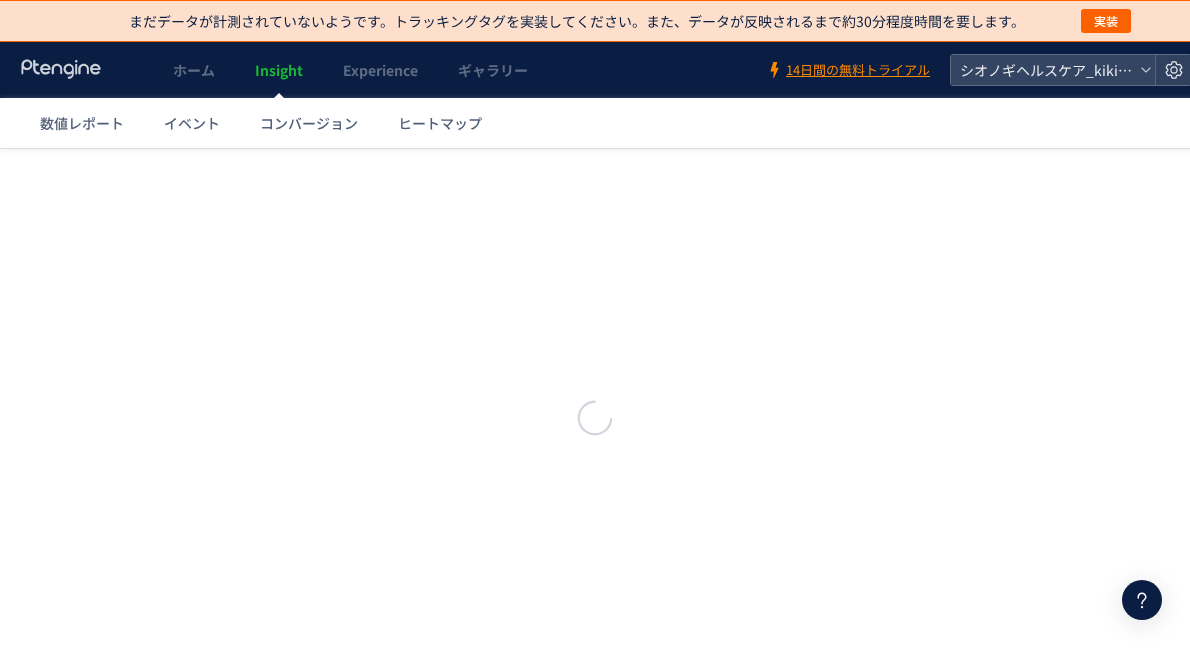 scroll, scrollTop: 0, scrollLeft: 0, axis: both 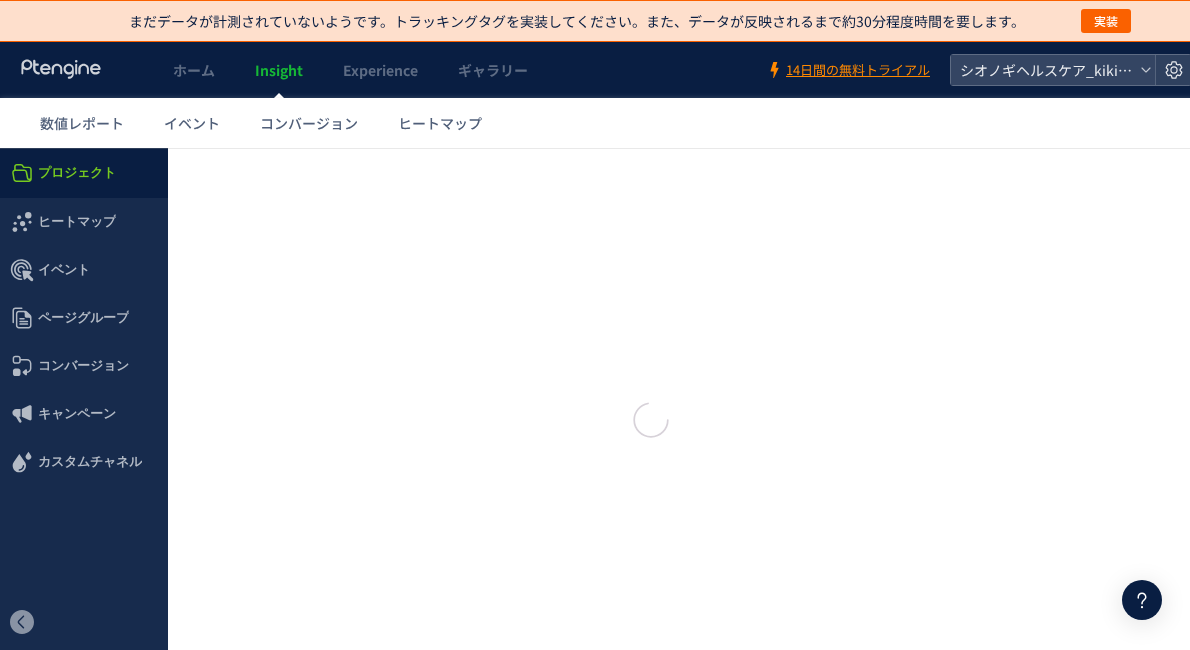 type on "**********" 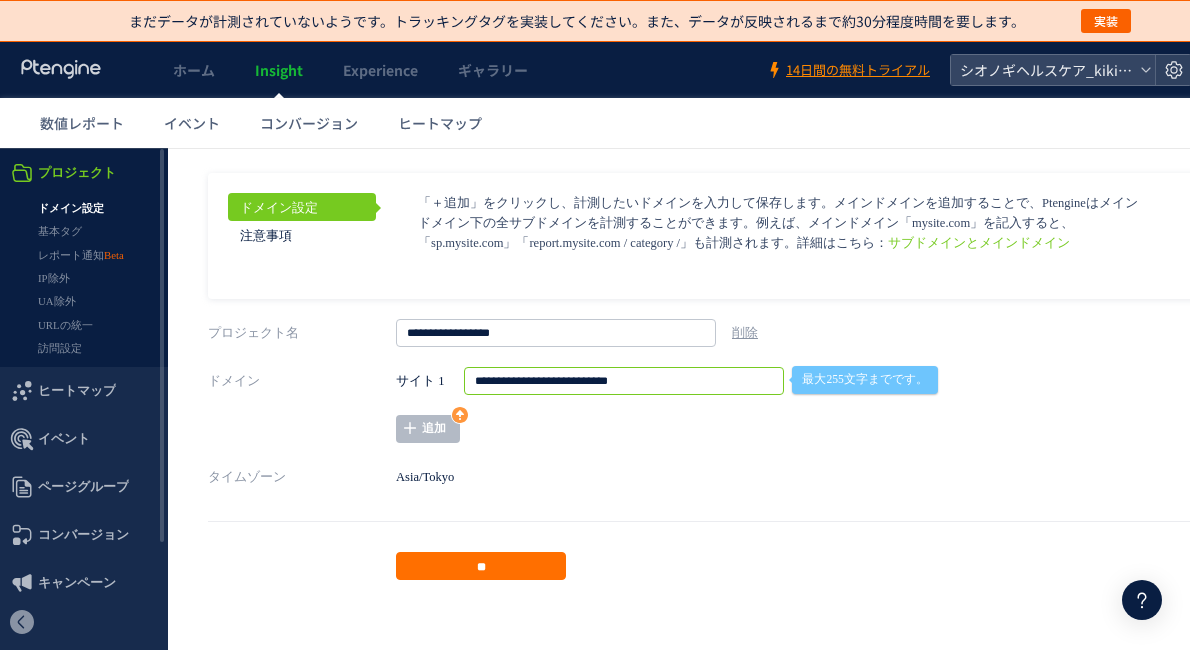 click on "**********" at bounding box center (624, 381) 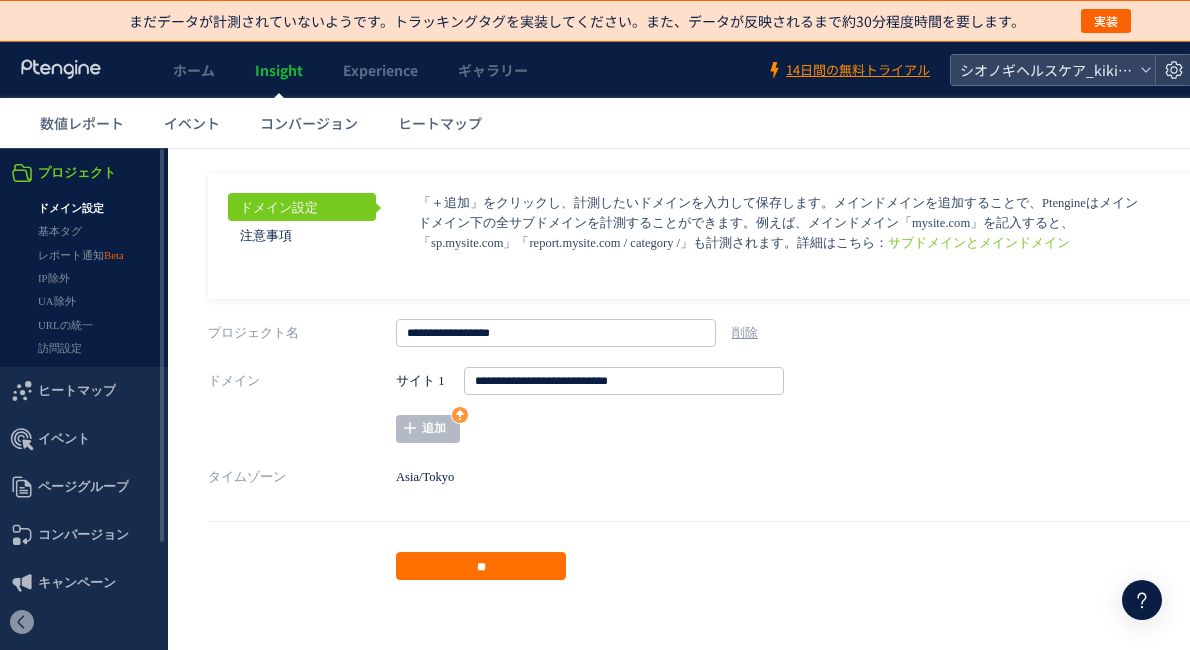 click on "ドメイン設定
注意事項
サブドメインとメインドメイン
ページグループを" at bounding box center (704, 236) 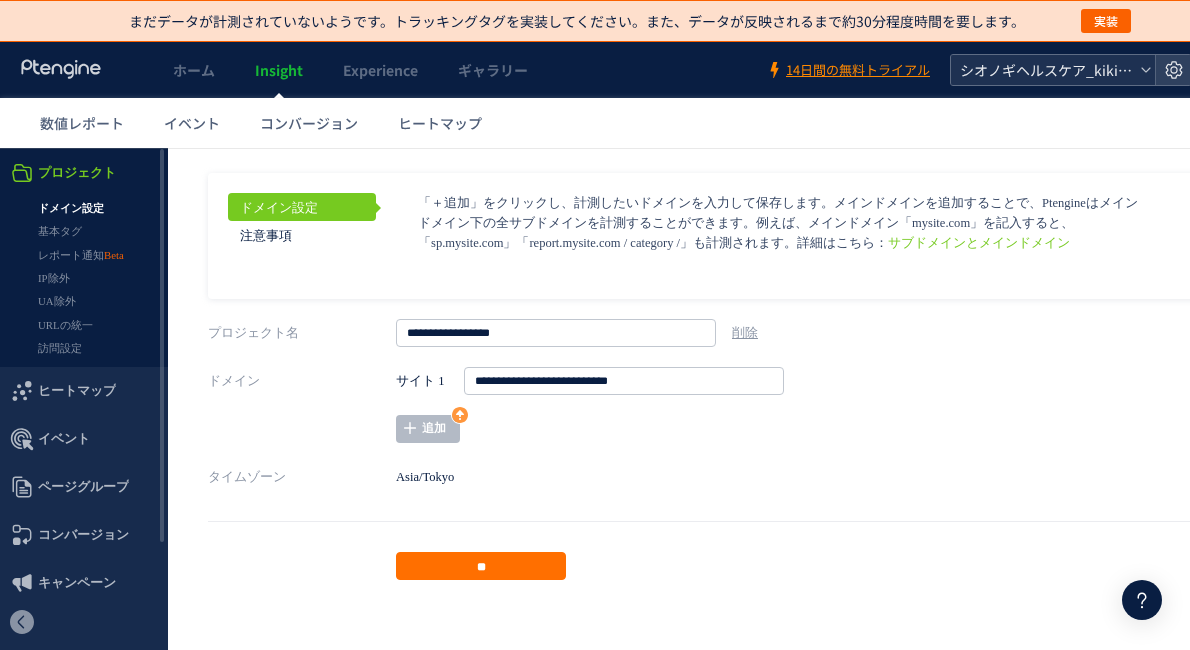 click on "シオノギヘルスケア_kikippa" 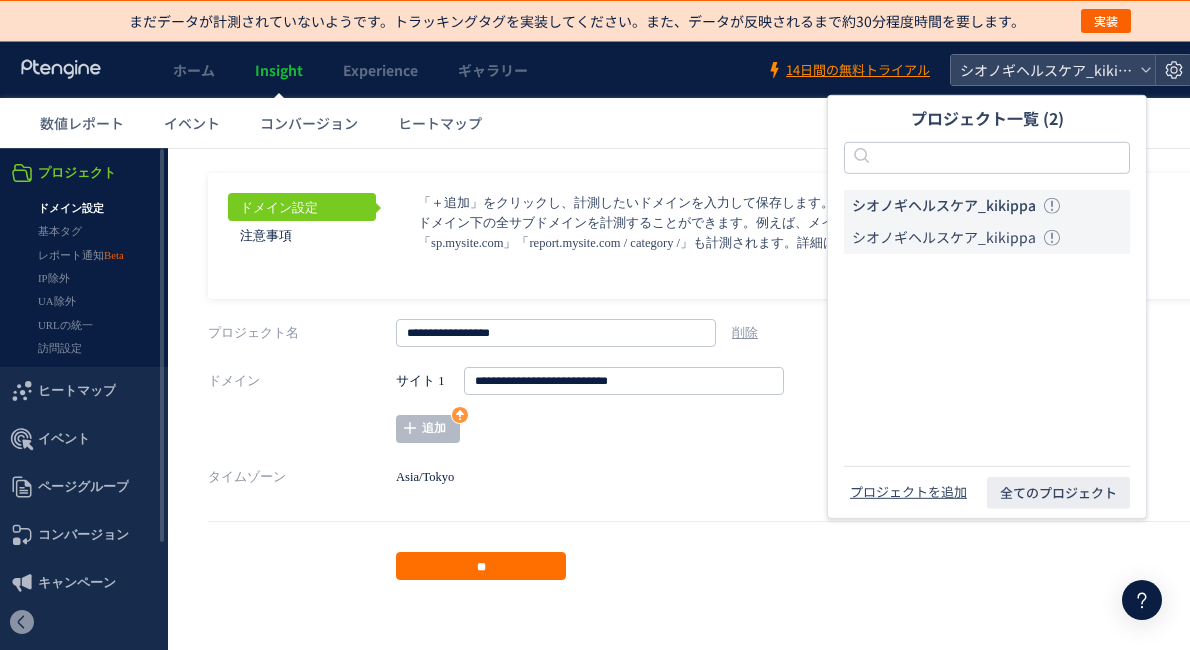 click on "シオノギヘルスケア_kikippa" at bounding box center (944, 238) 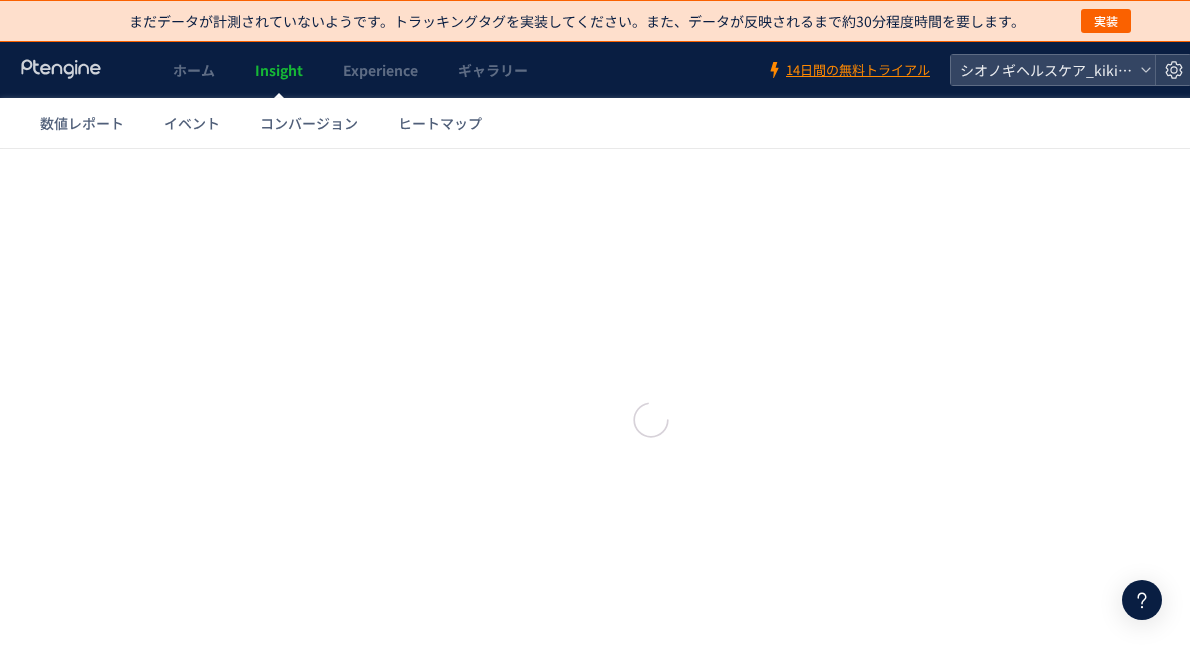 scroll, scrollTop: 0, scrollLeft: 0, axis: both 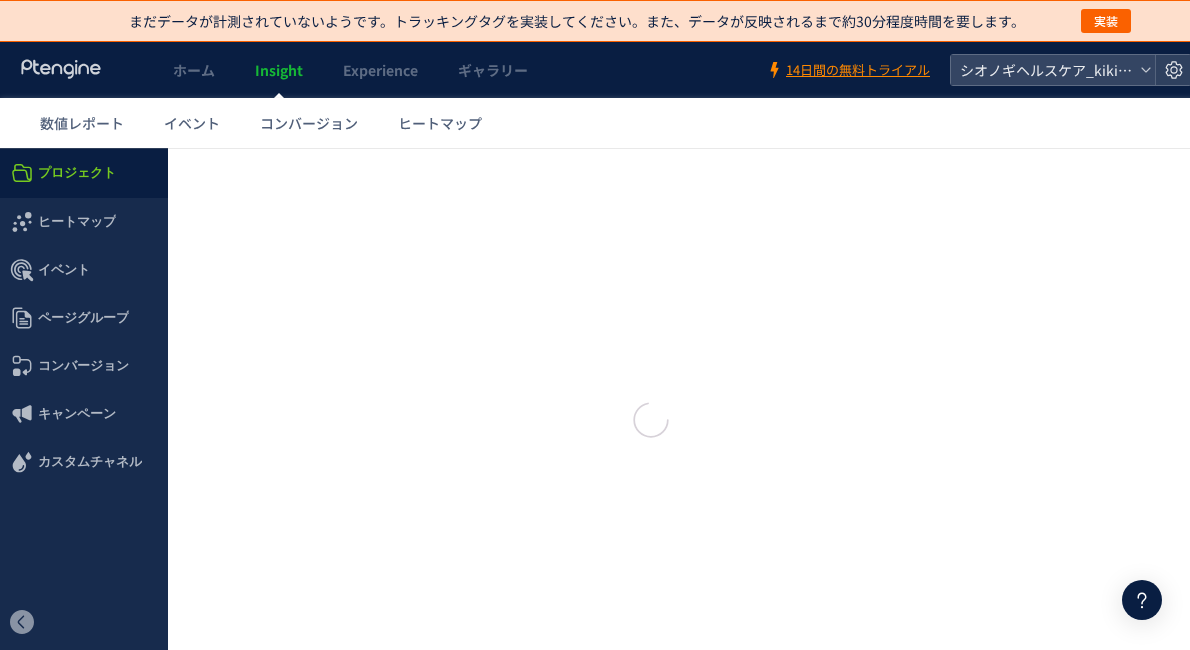 type on "**********" 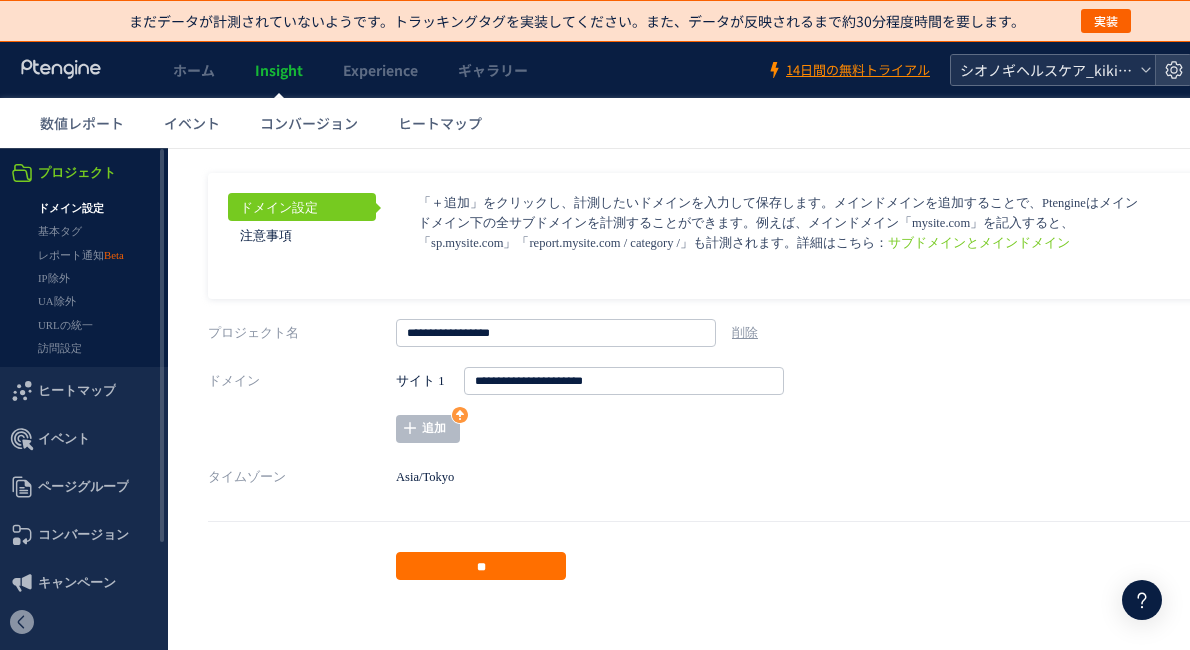 click on "シオノギヘルスケア_kikippa" at bounding box center (1043, 70) 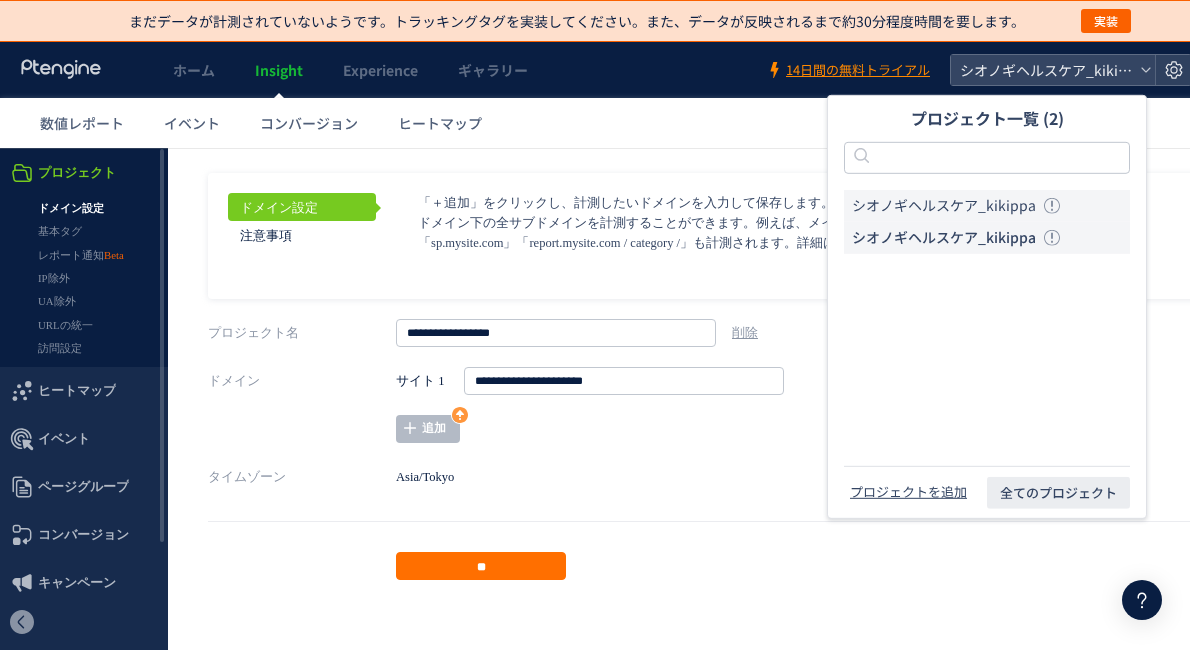 click on "シオノギヘルスケア_kikippa" at bounding box center (944, 206) 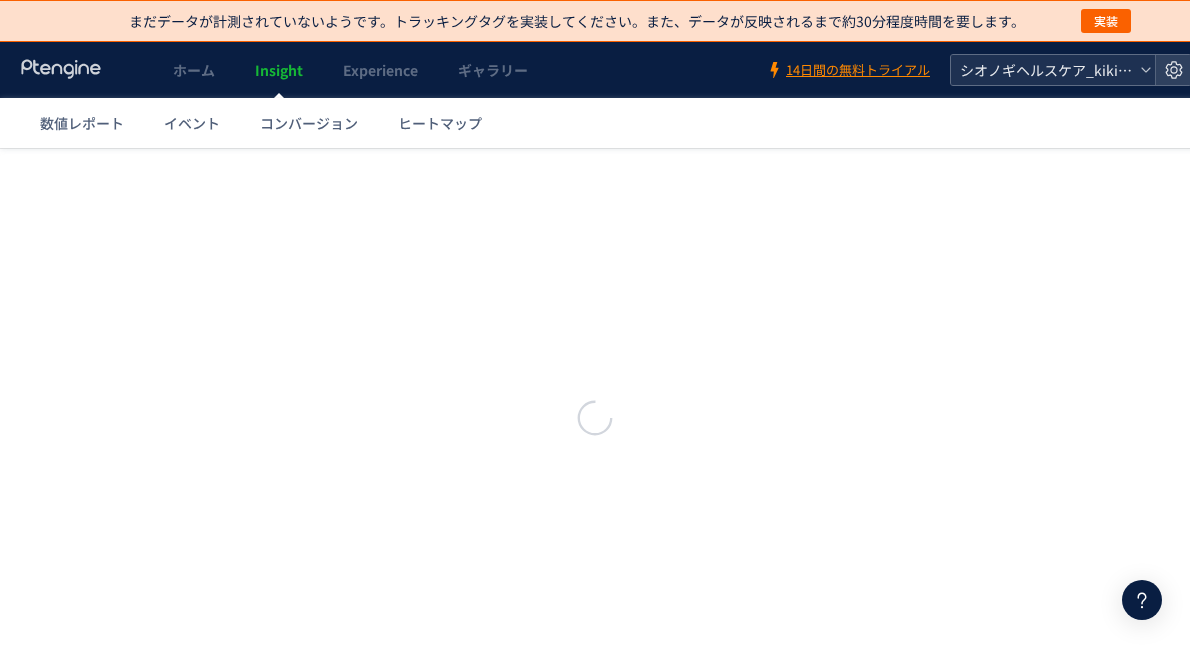click on "シオノギヘルスケア_kikippa" at bounding box center (1043, 70) 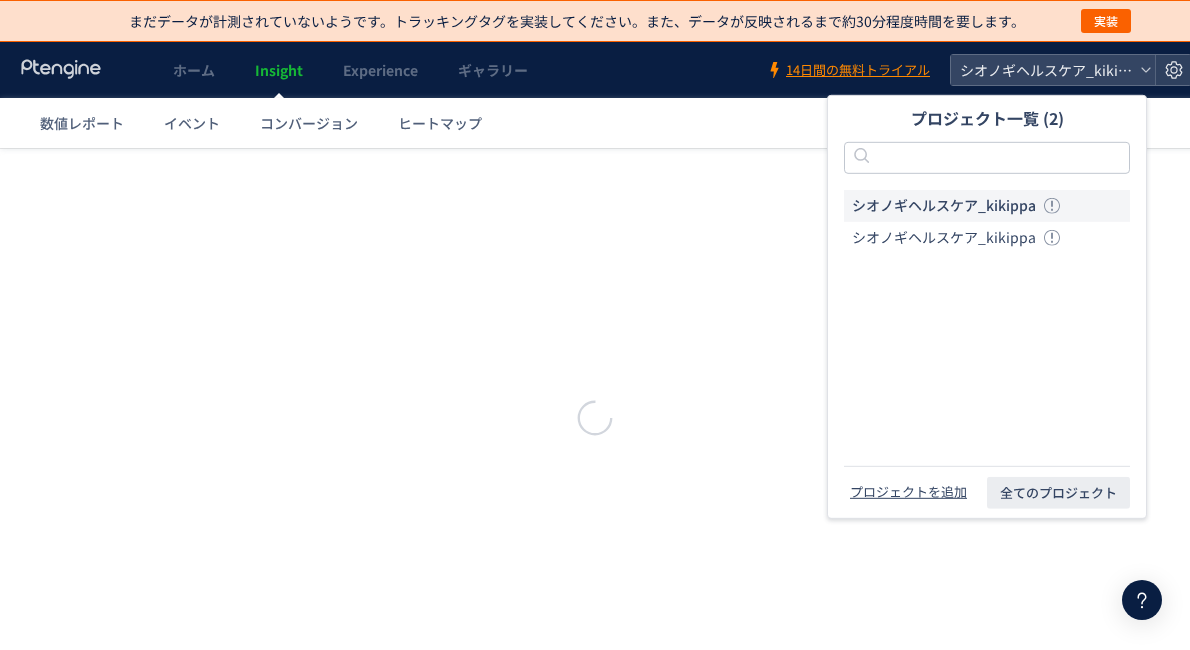 scroll, scrollTop: 0, scrollLeft: 0, axis: both 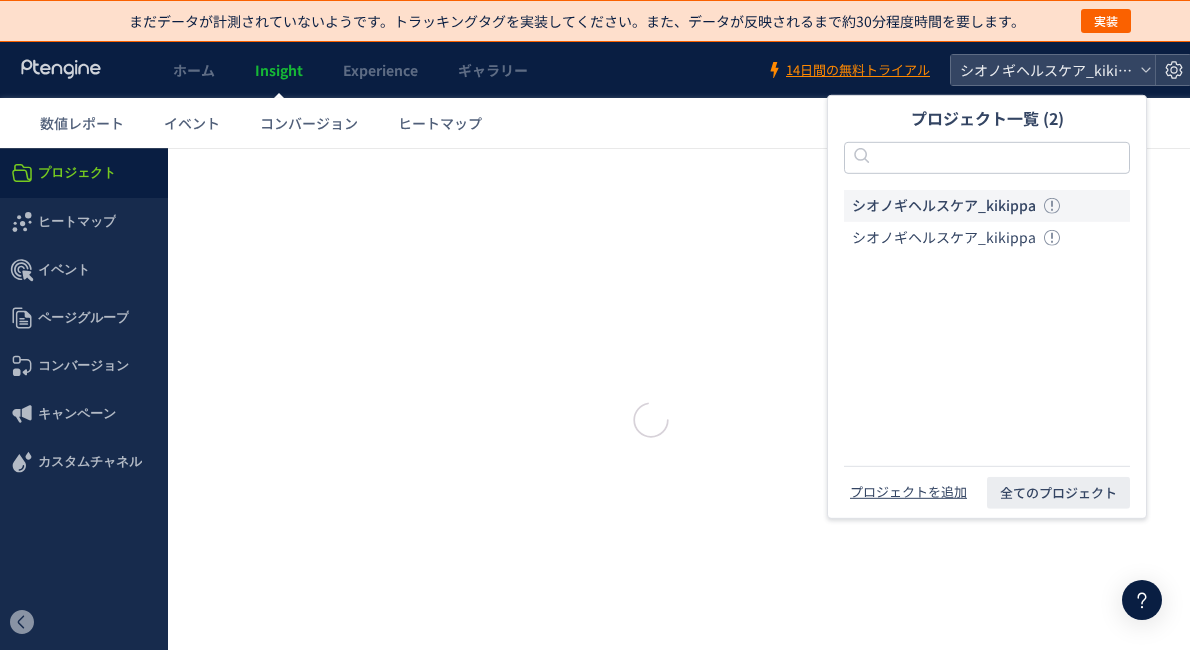 type on "**********" 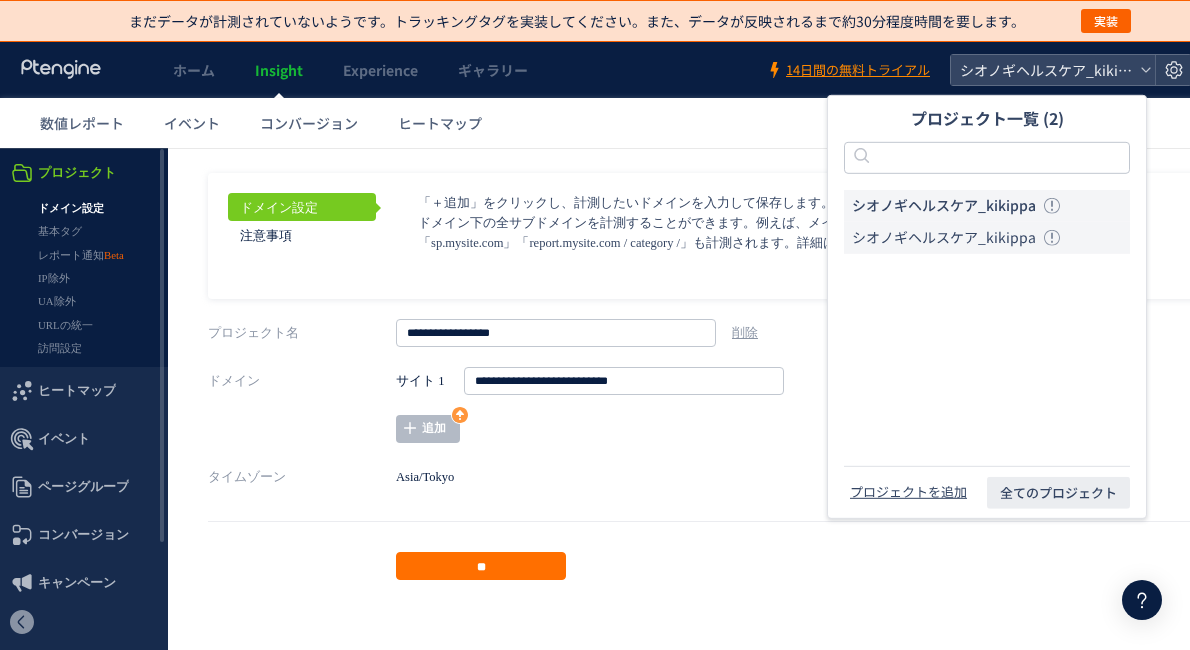 click on "シオノギヘルスケア_kikippa" at bounding box center [944, 238] 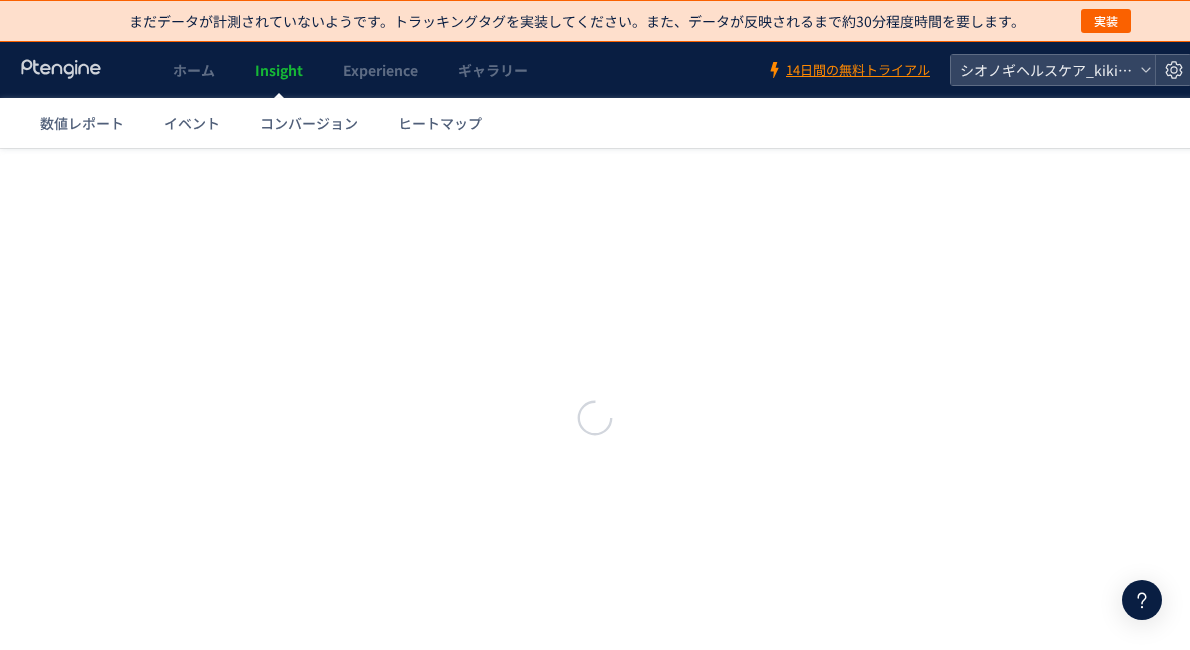 scroll, scrollTop: 0, scrollLeft: 0, axis: both 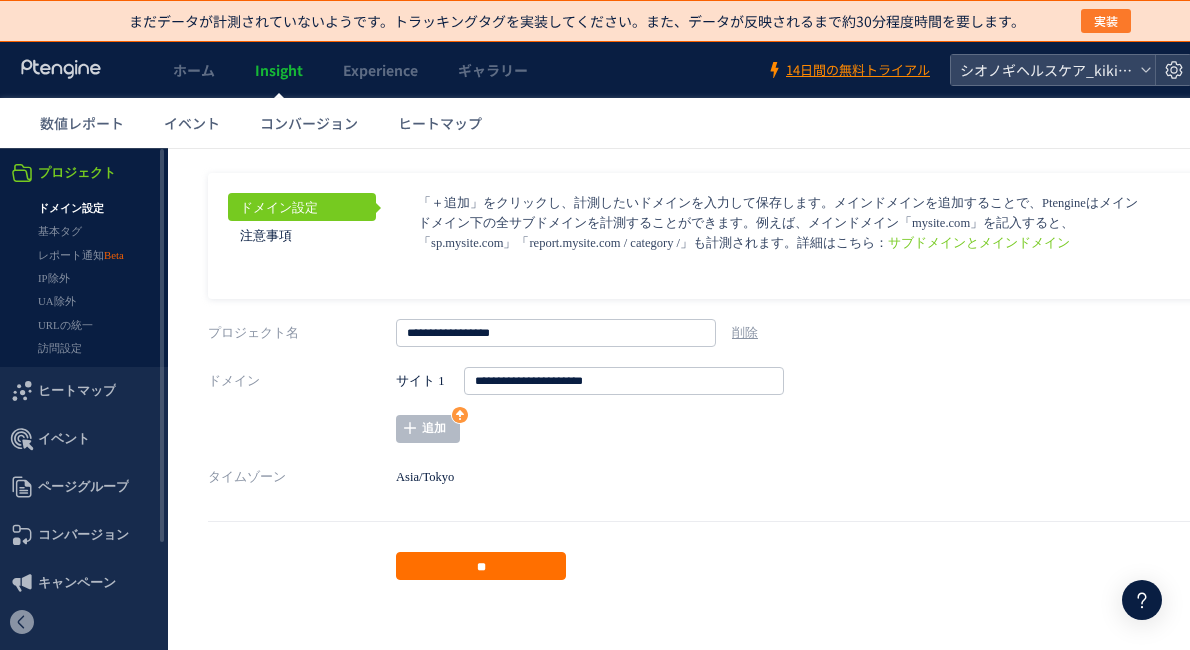click on "実装" at bounding box center [1106, 21] 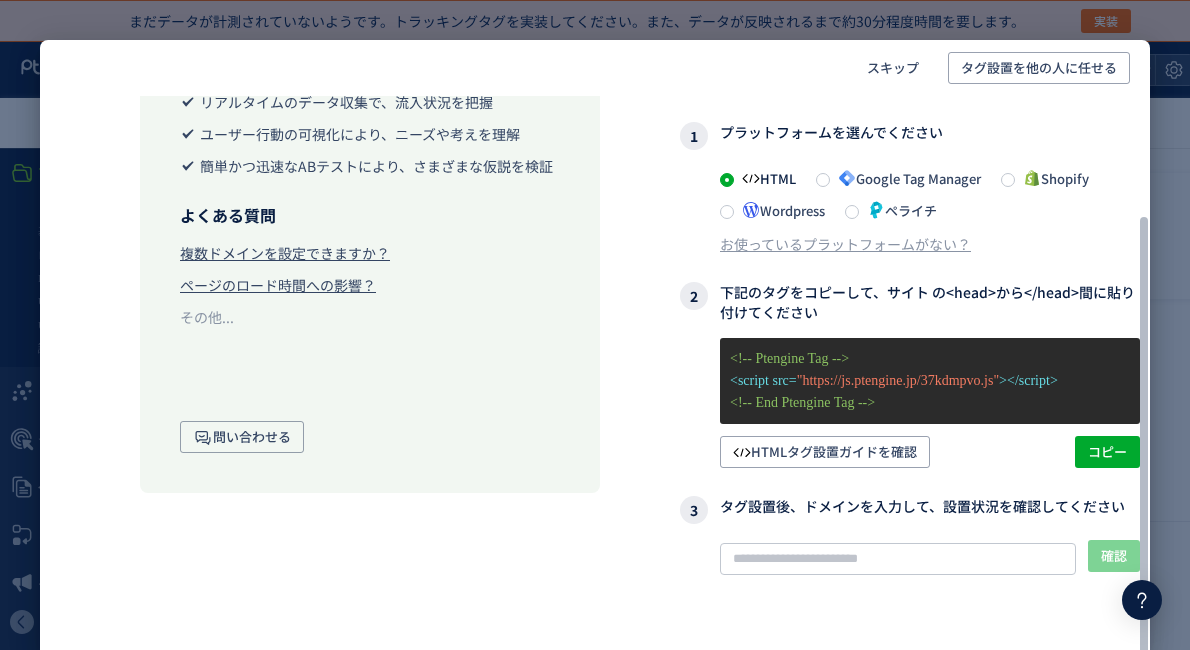 scroll, scrollTop: 169, scrollLeft: 0, axis: vertical 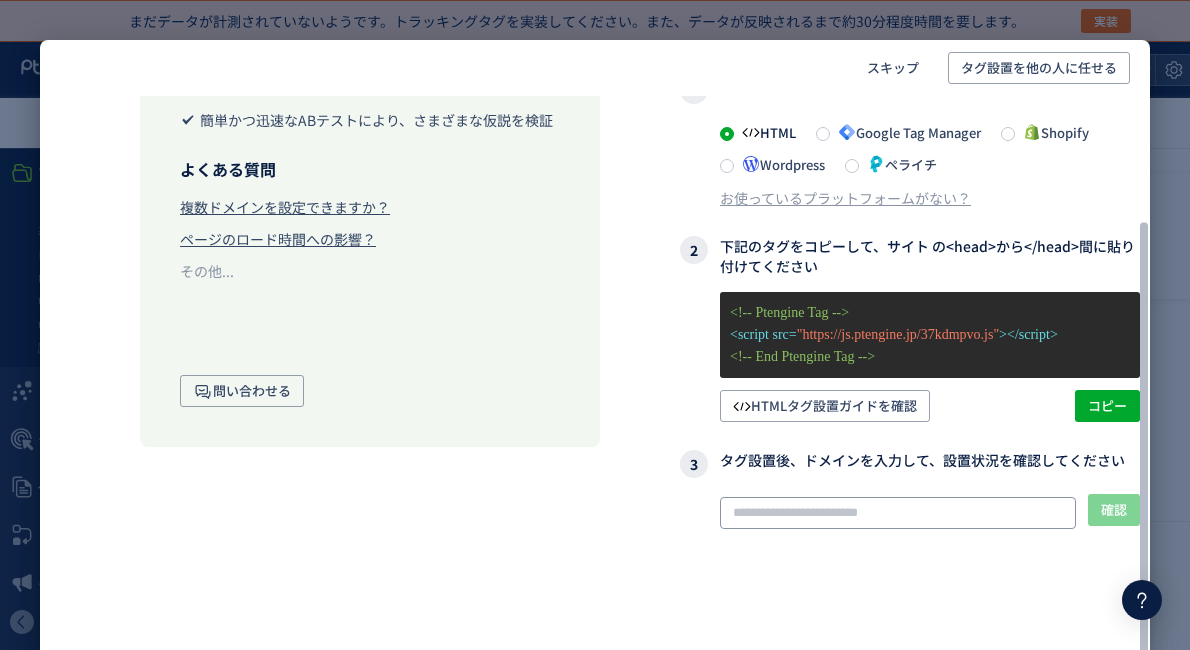 click 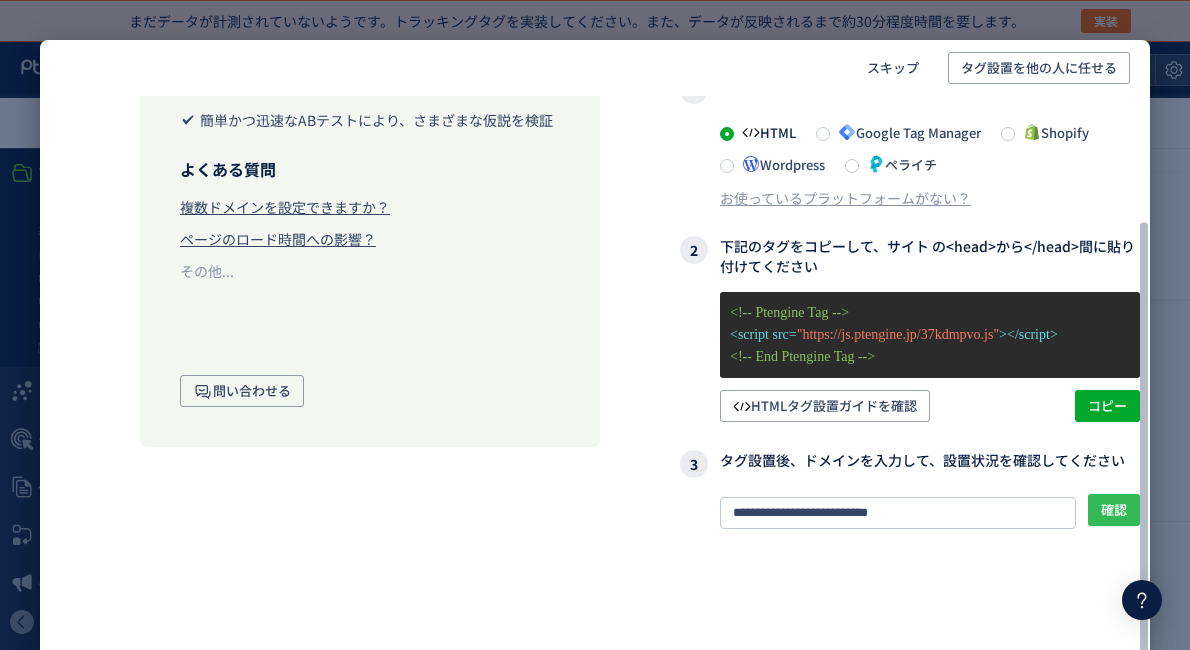 click on "確認" at bounding box center (1114, 510) 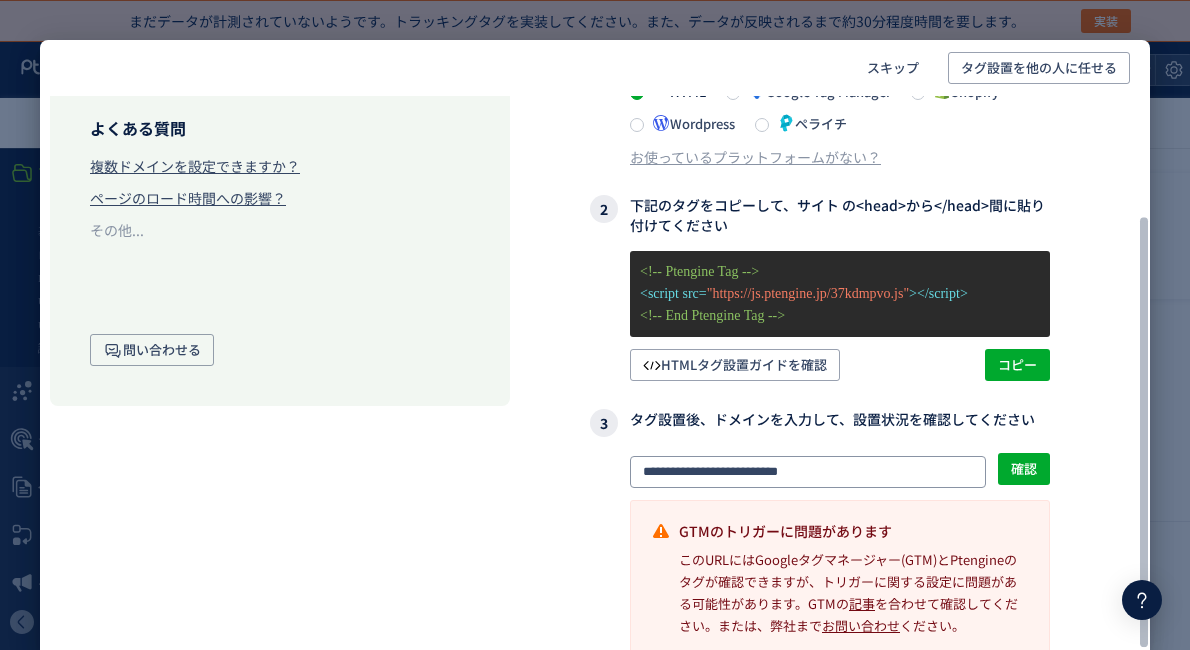 scroll, scrollTop: 0, scrollLeft: 90, axis: horizontal 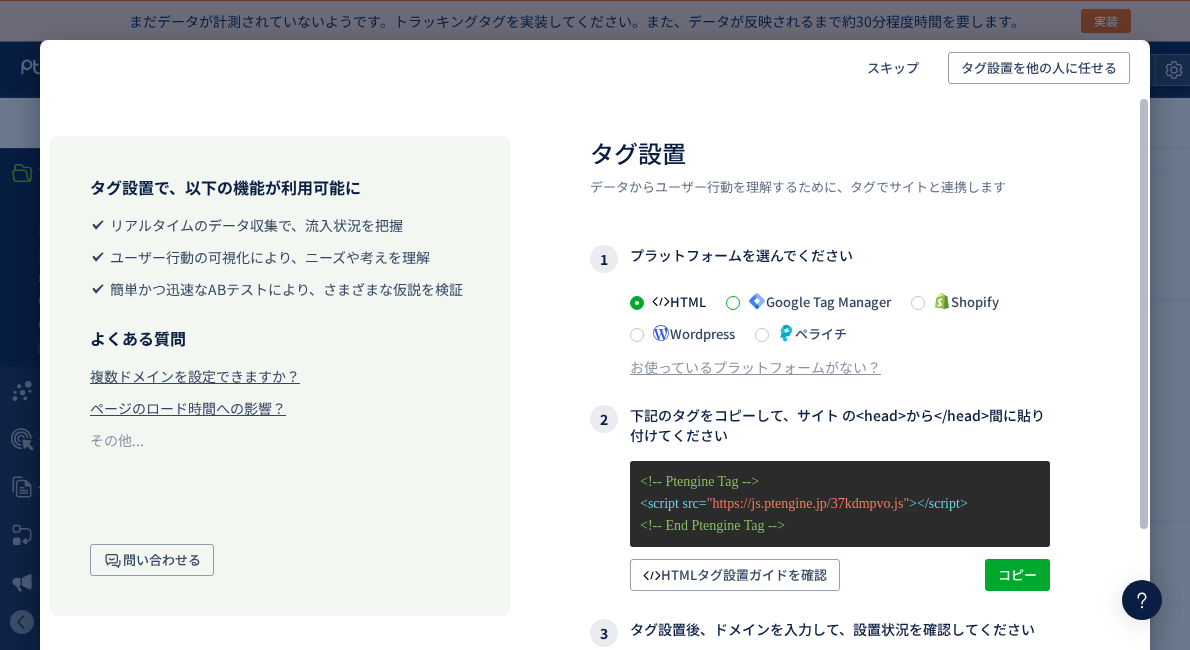 click at bounding box center (733, 303) 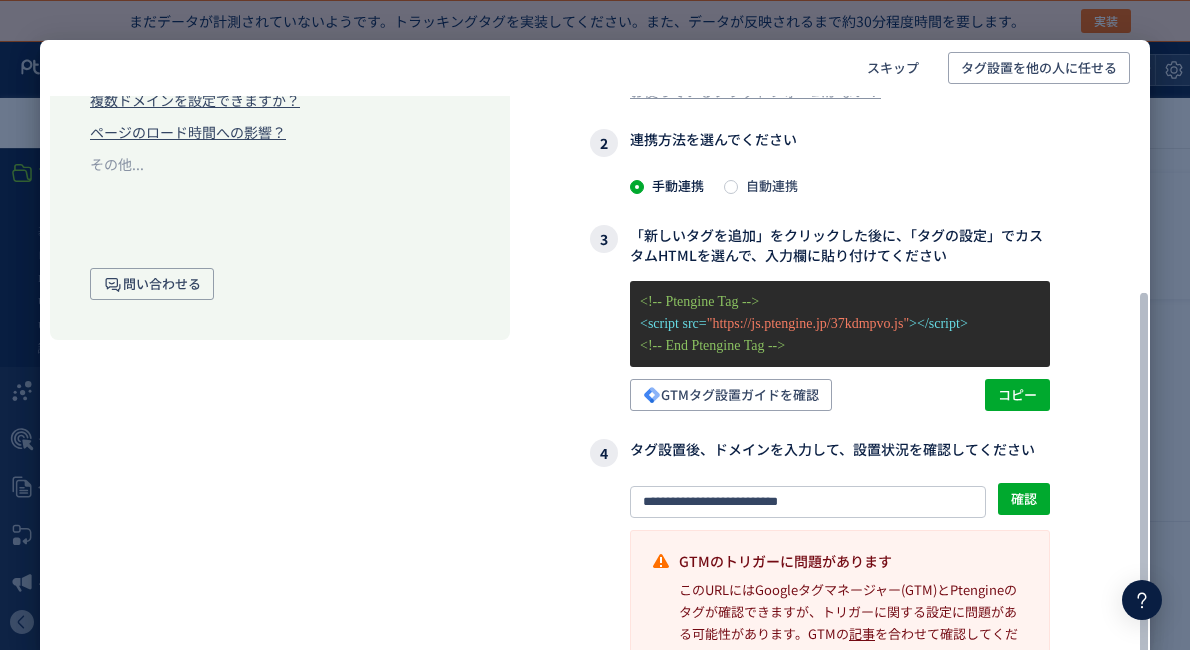 scroll, scrollTop: 302, scrollLeft: 90, axis: both 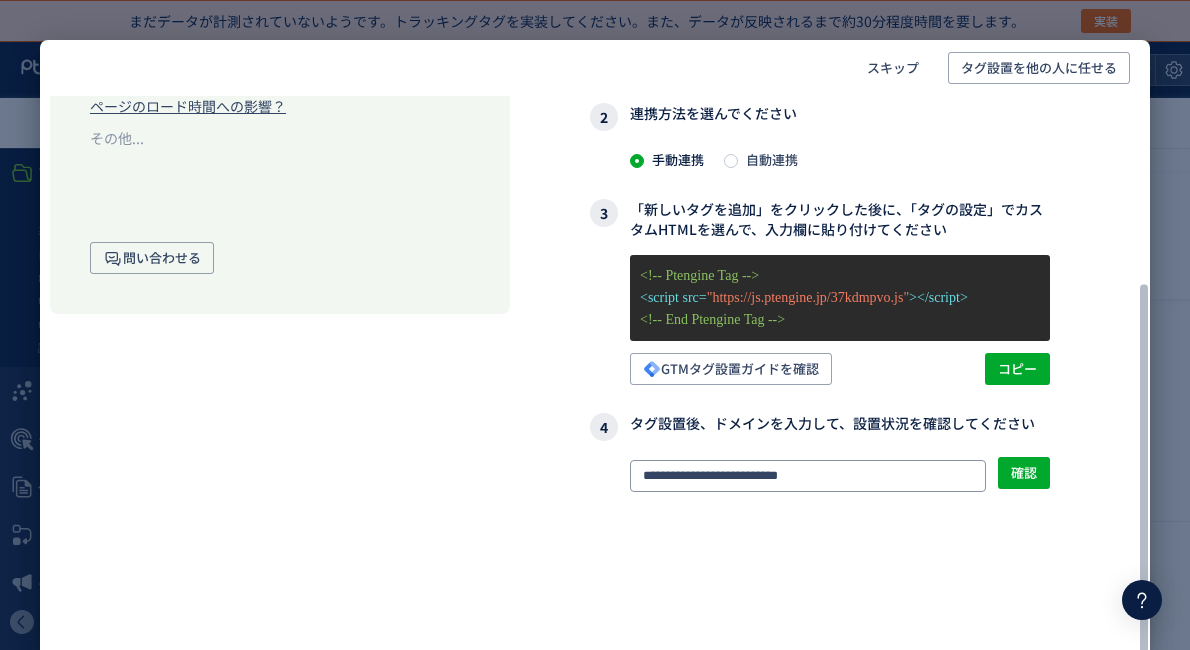 click on "**********" at bounding box center [820, 537] 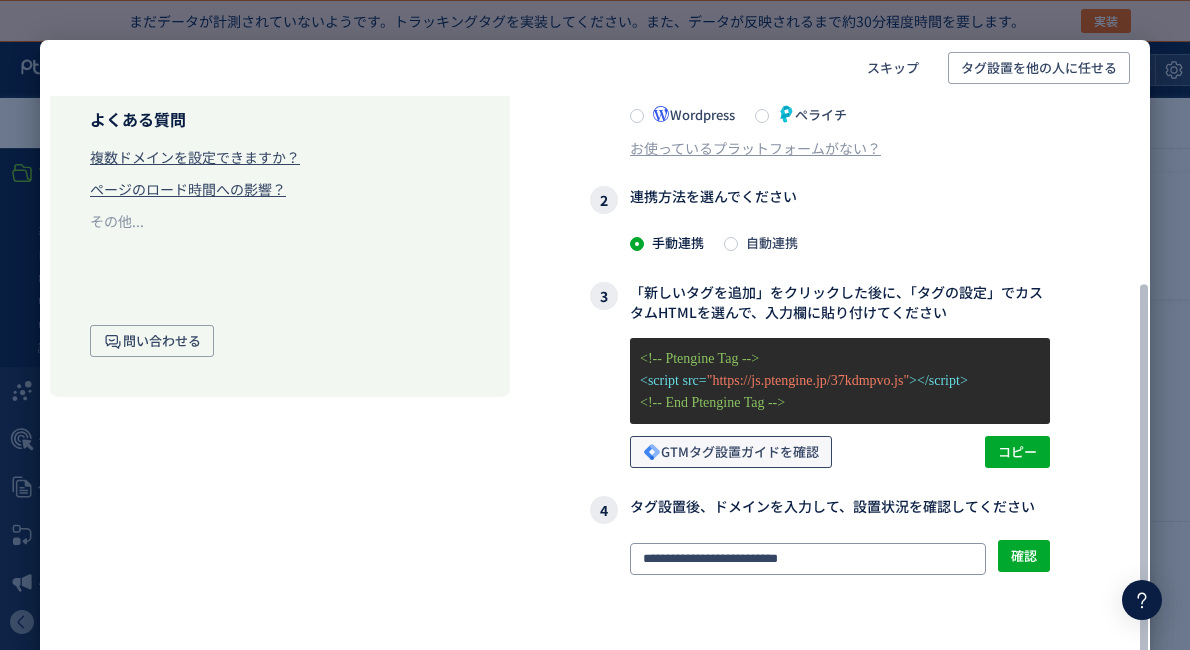 click on "GTMタグ設置ガイドを確認" at bounding box center (731, 452) 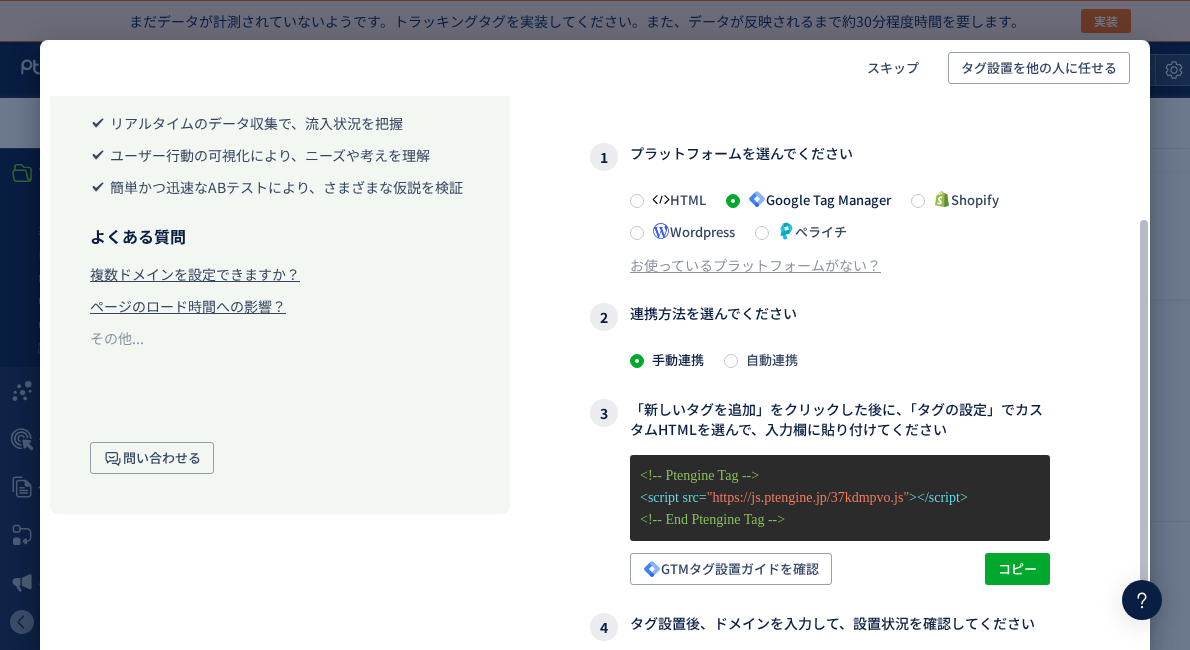 scroll, scrollTop: 306, scrollLeft: 90, axis: both 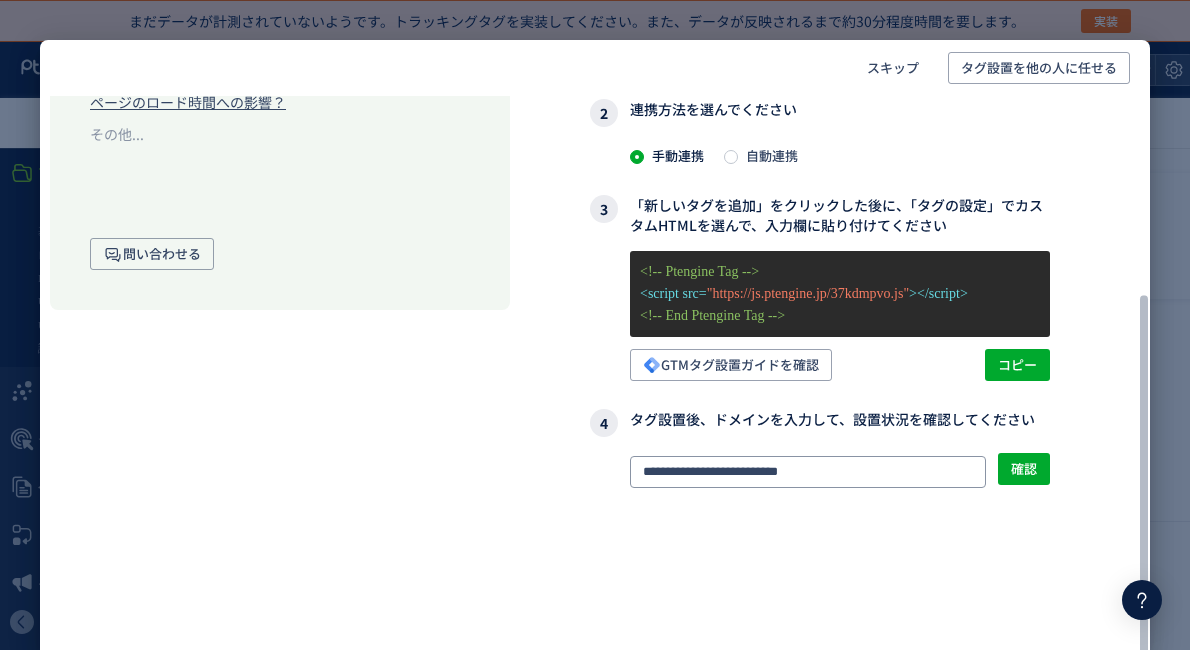 click on "**********" 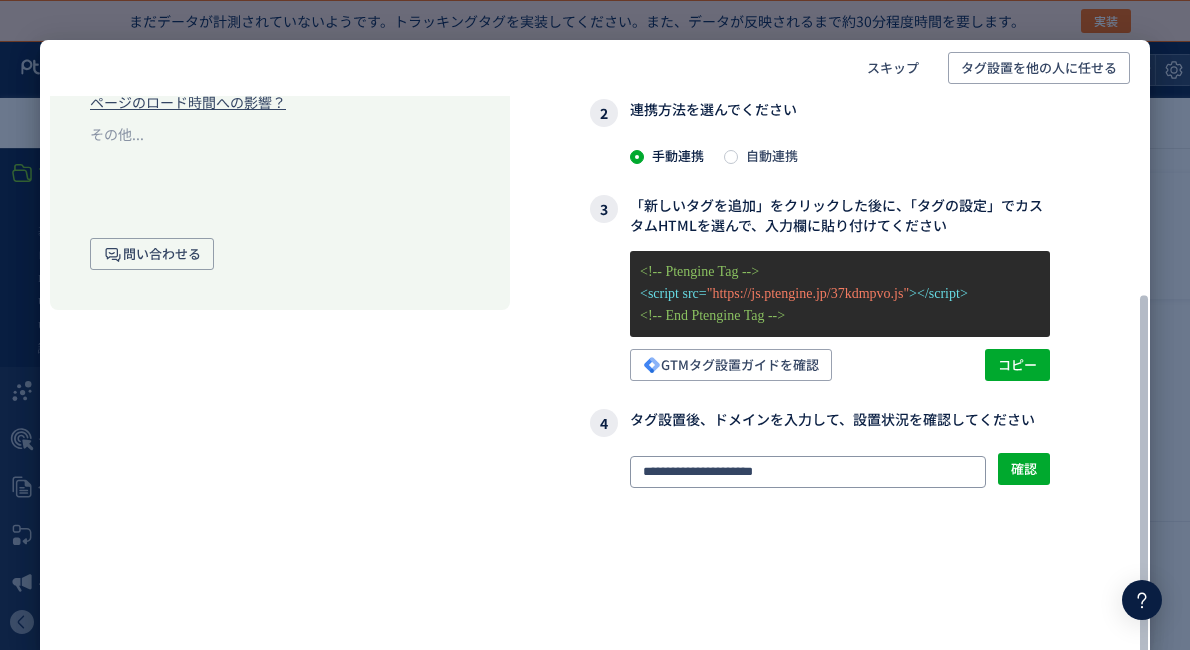 click on "**********" 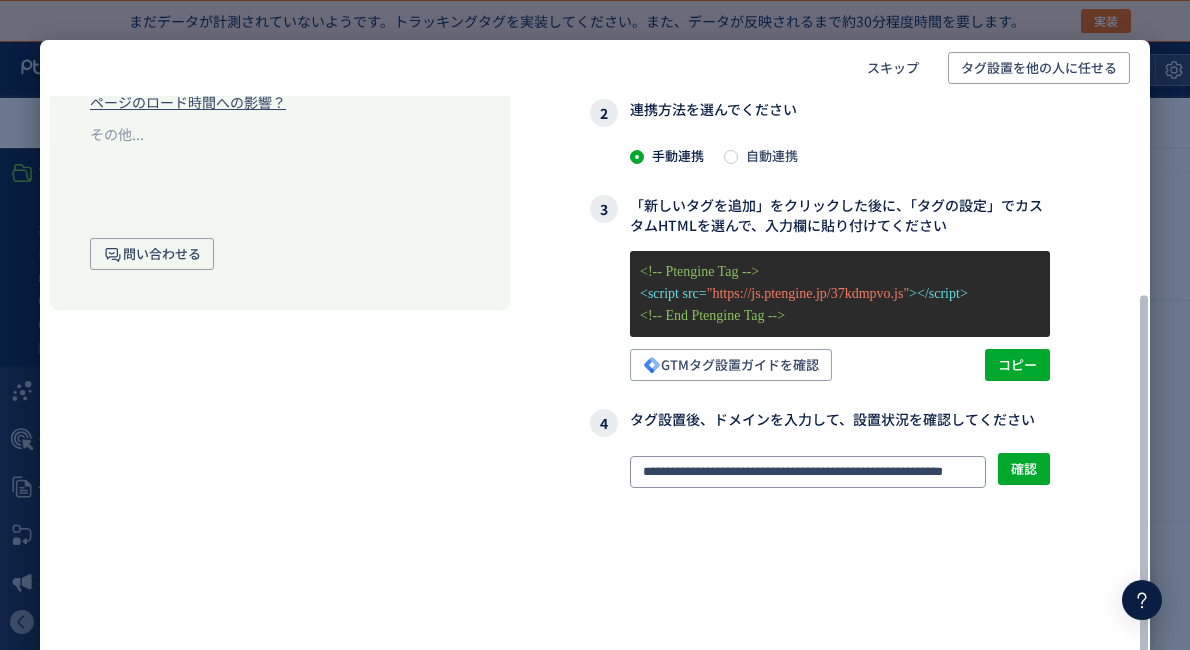 scroll, scrollTop: 0, scrollLeft: 49, axis: horizontal 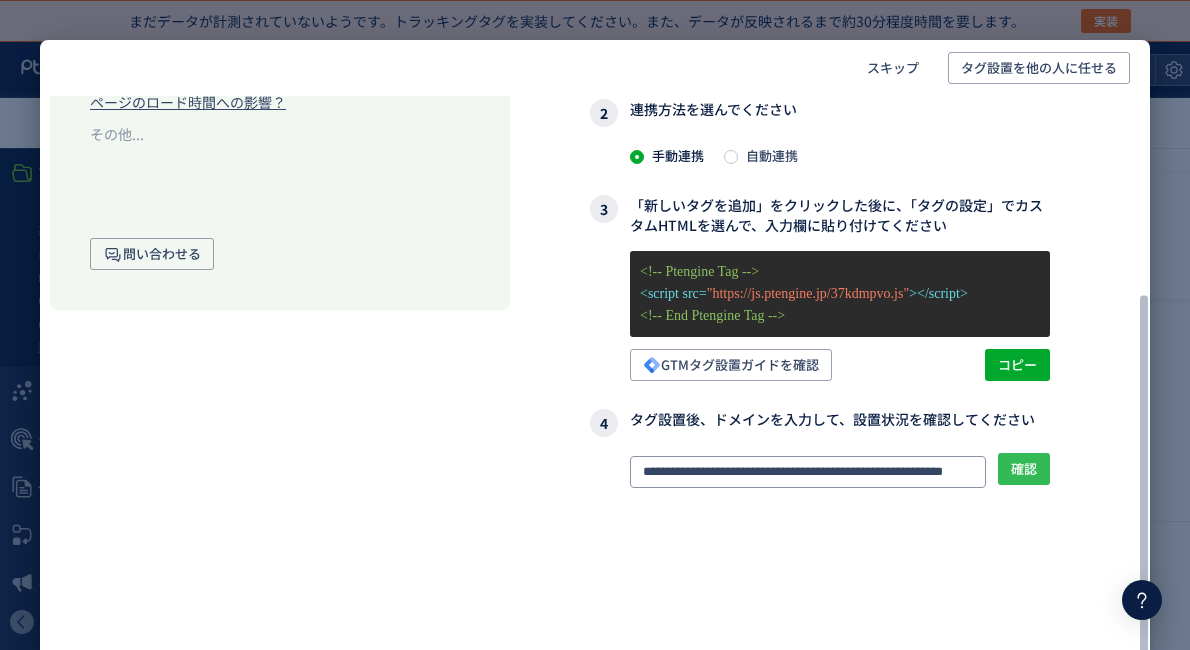 type on "**********" 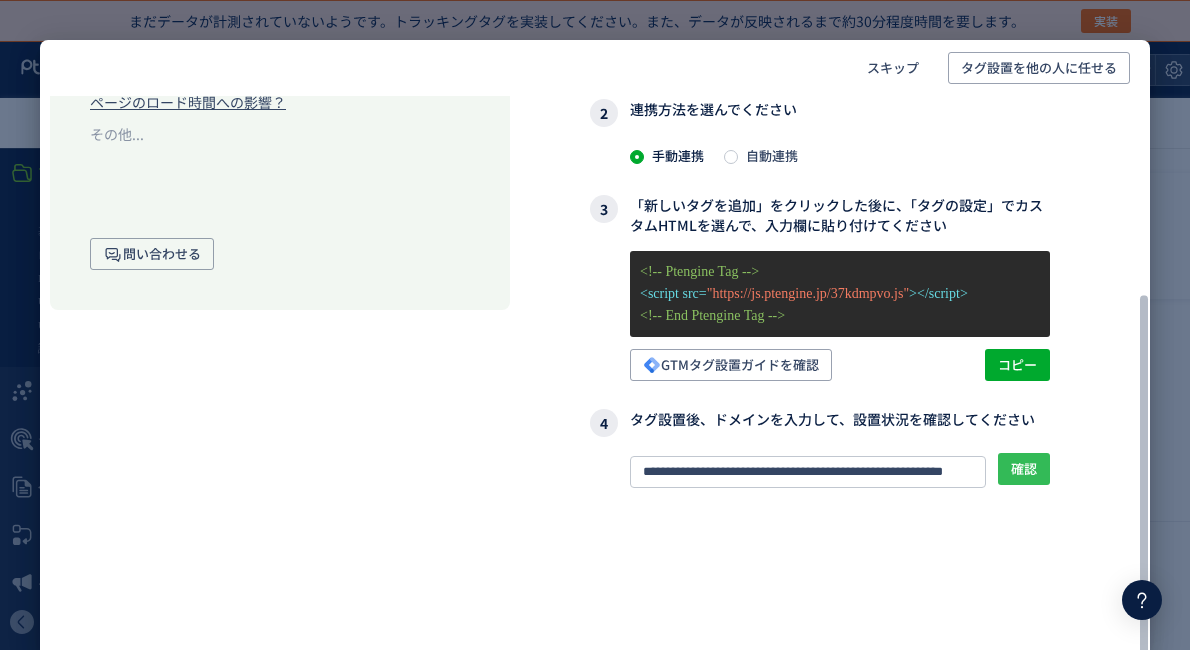 click on "確認" at bounding box center [1024, 469] 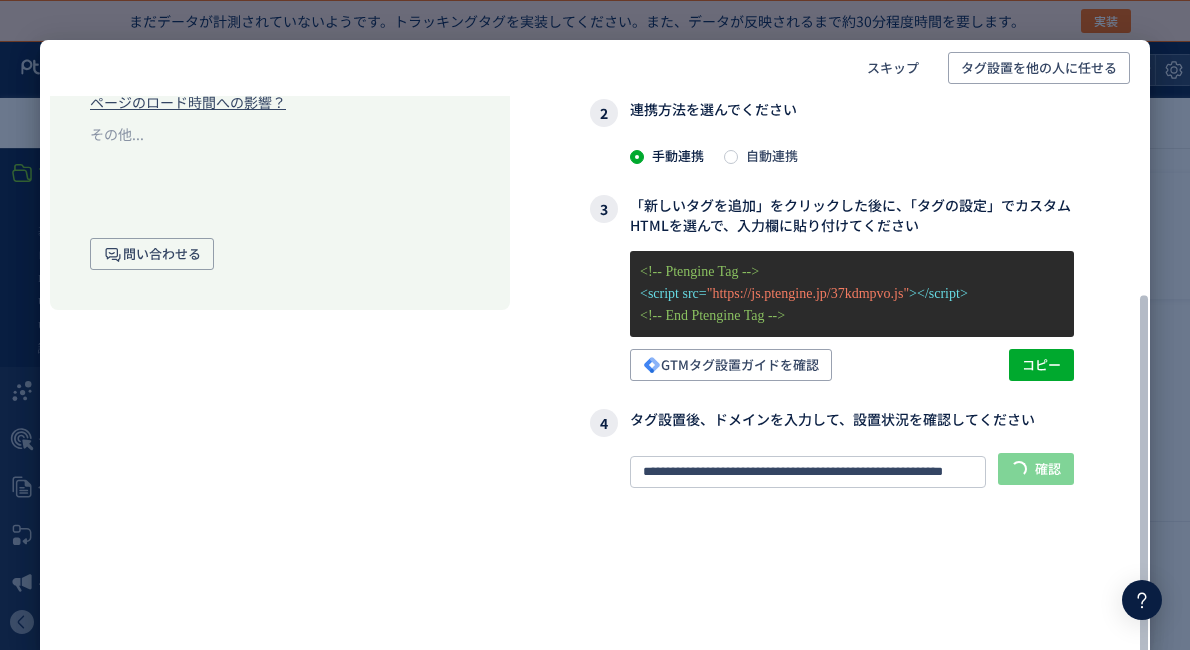 scroll, scrollTop: 0, scrollLeft: 0, axis: both 